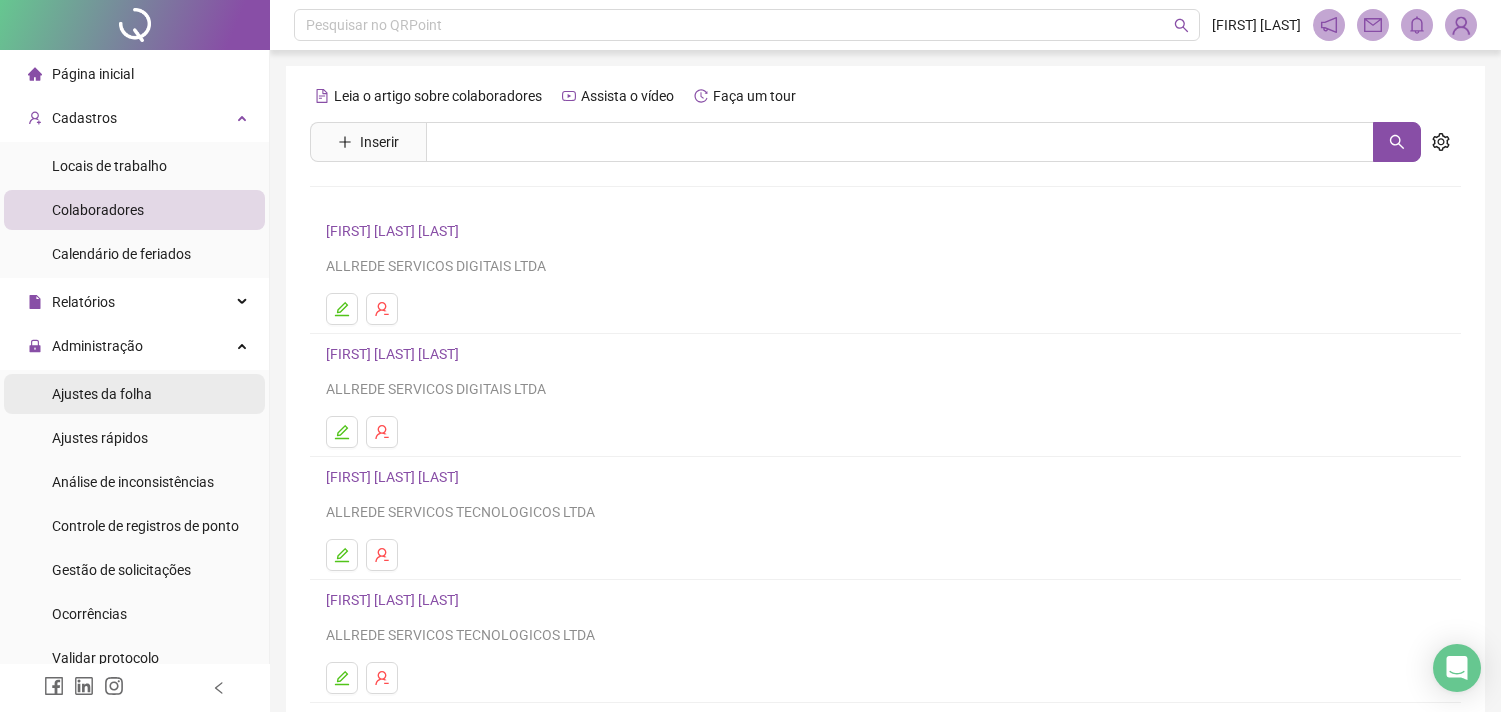 drag, startPoint x: 0, startPoint y: 0, endPoint x: 113, endPoint y: 397, distance: 412.7687 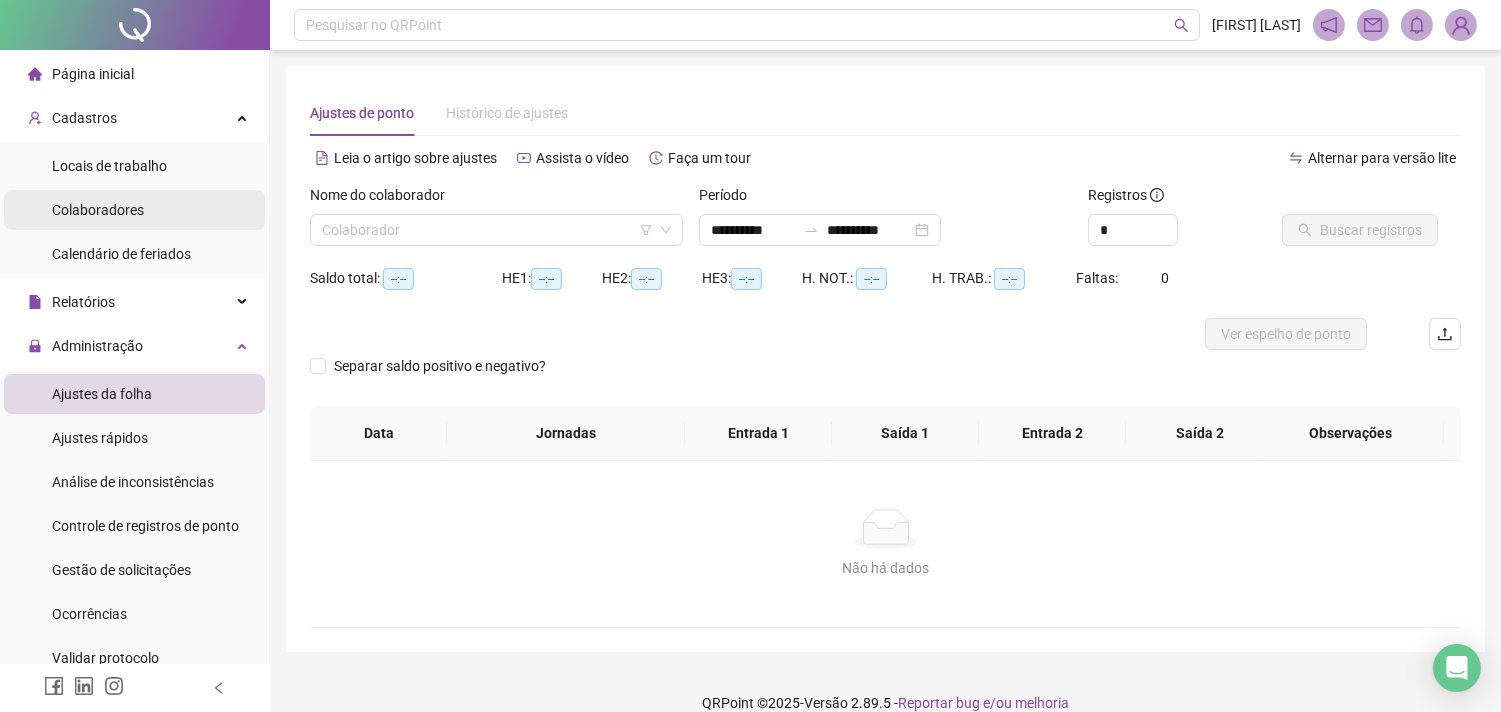 click on "Colaboradores" at bounding box center [98, 210] 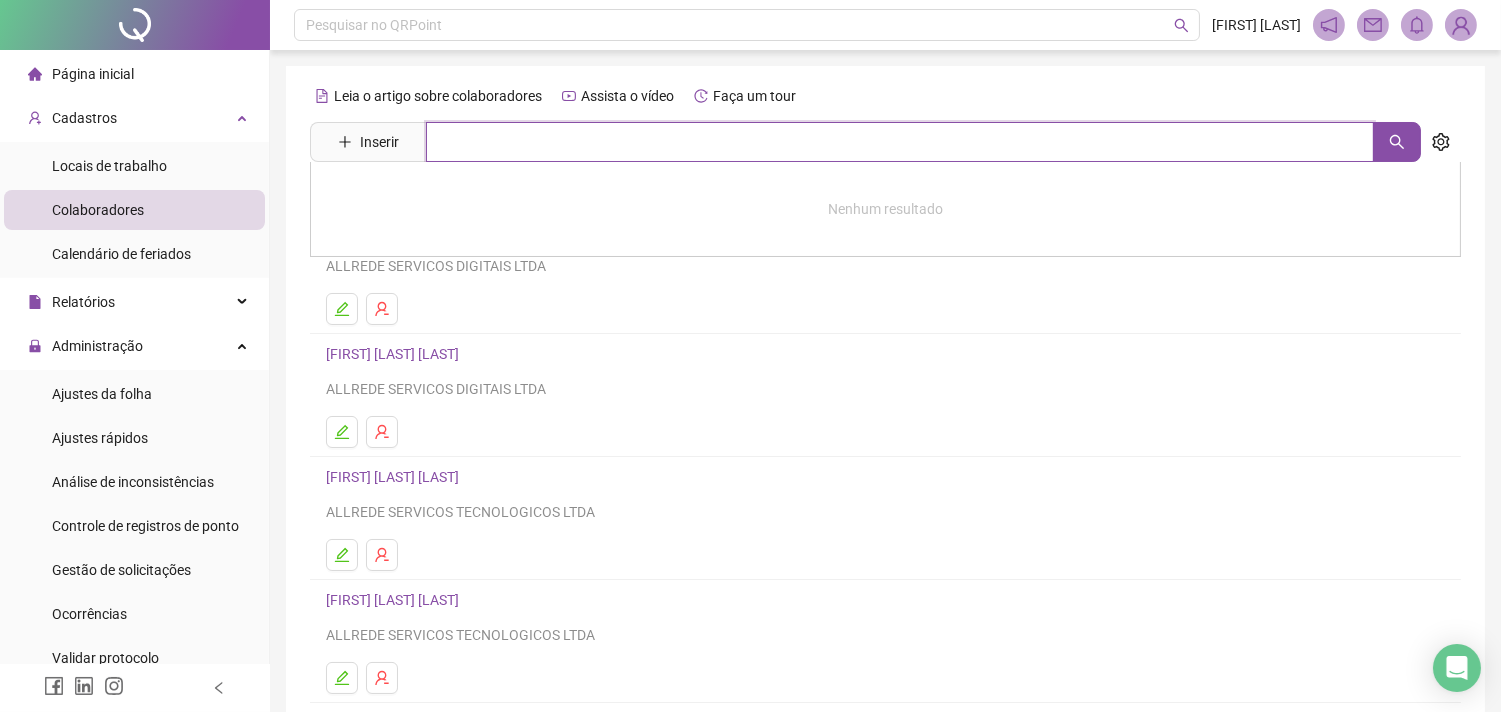 click at bounding box center (900, 142) 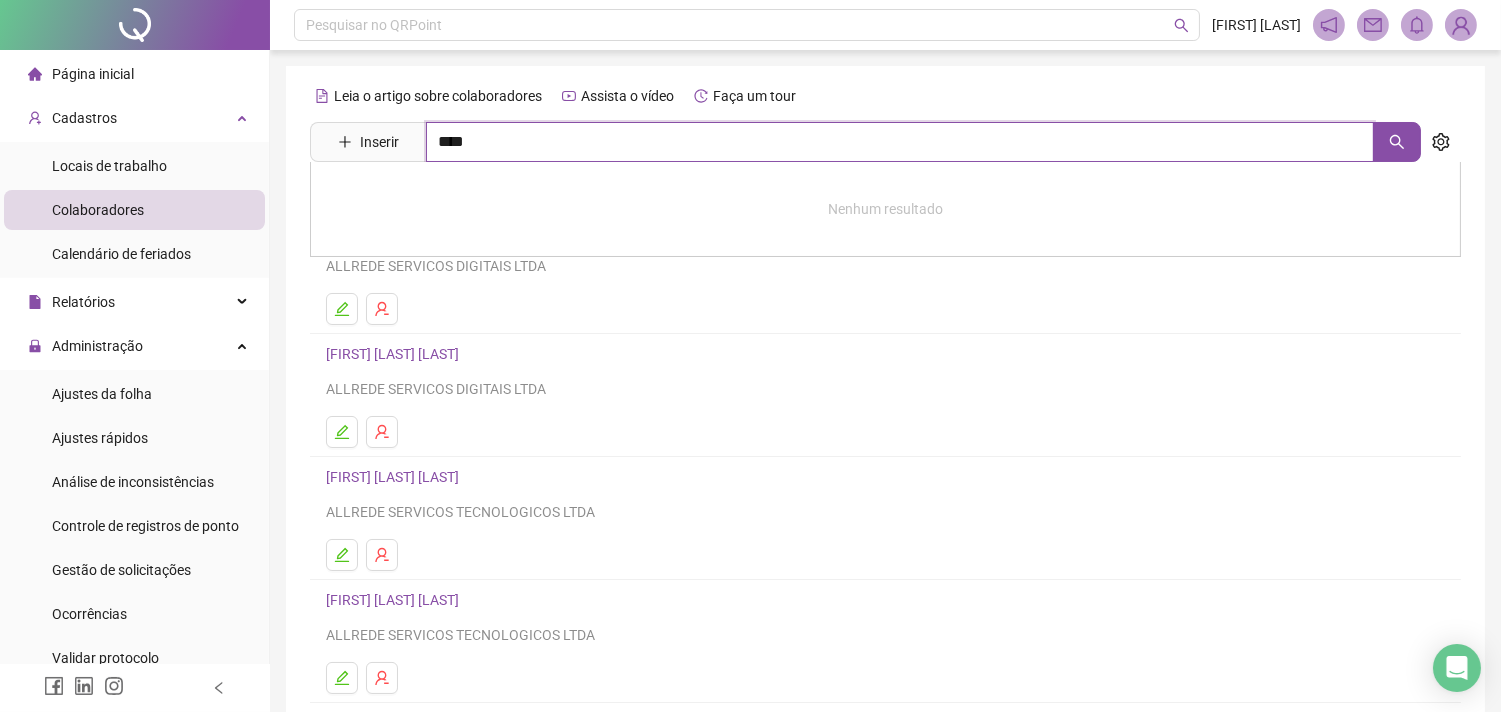 type on "****" 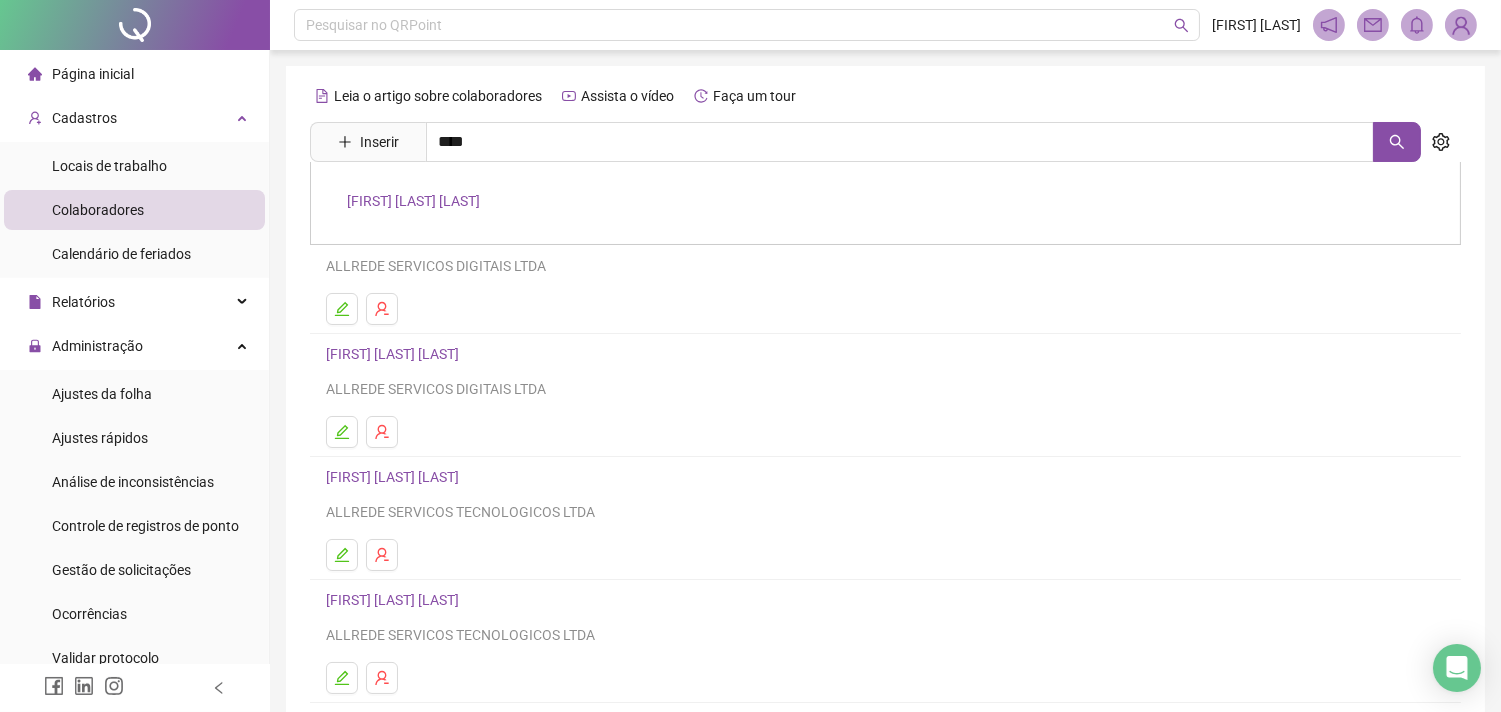 click on "[FIRST] [LAST] [LAST]" at bounding box center (413, 201) 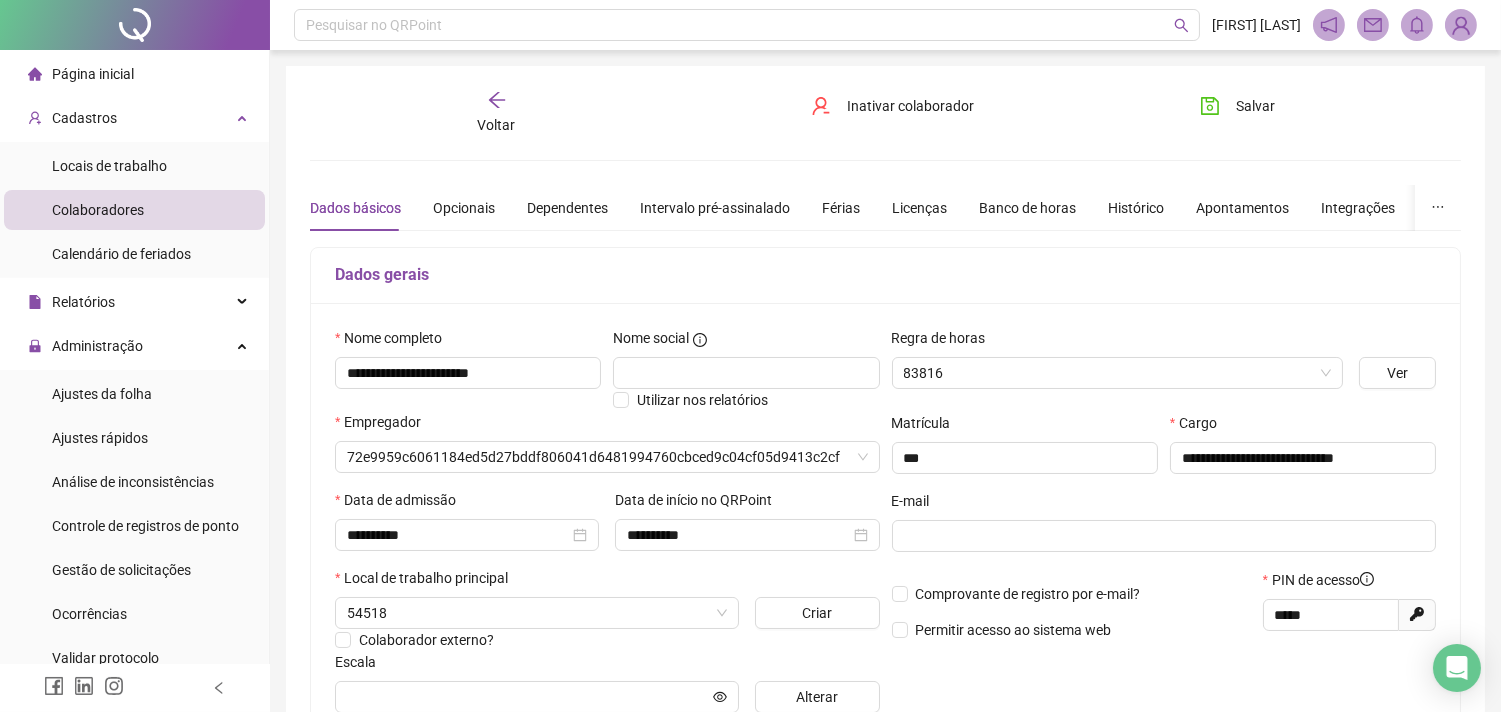 type on "**********" 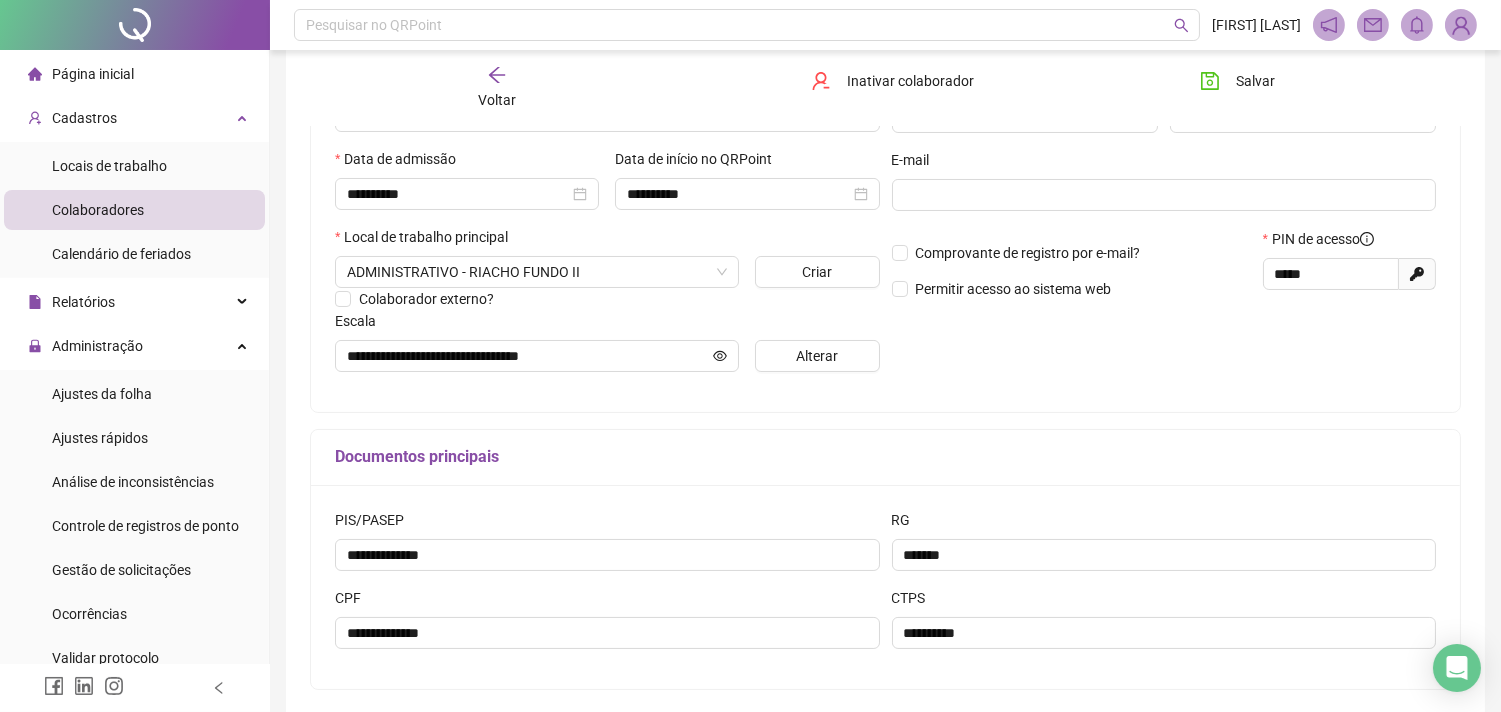 scroll, scrollTop: 433, scrollLeft: 0, axis: vertical 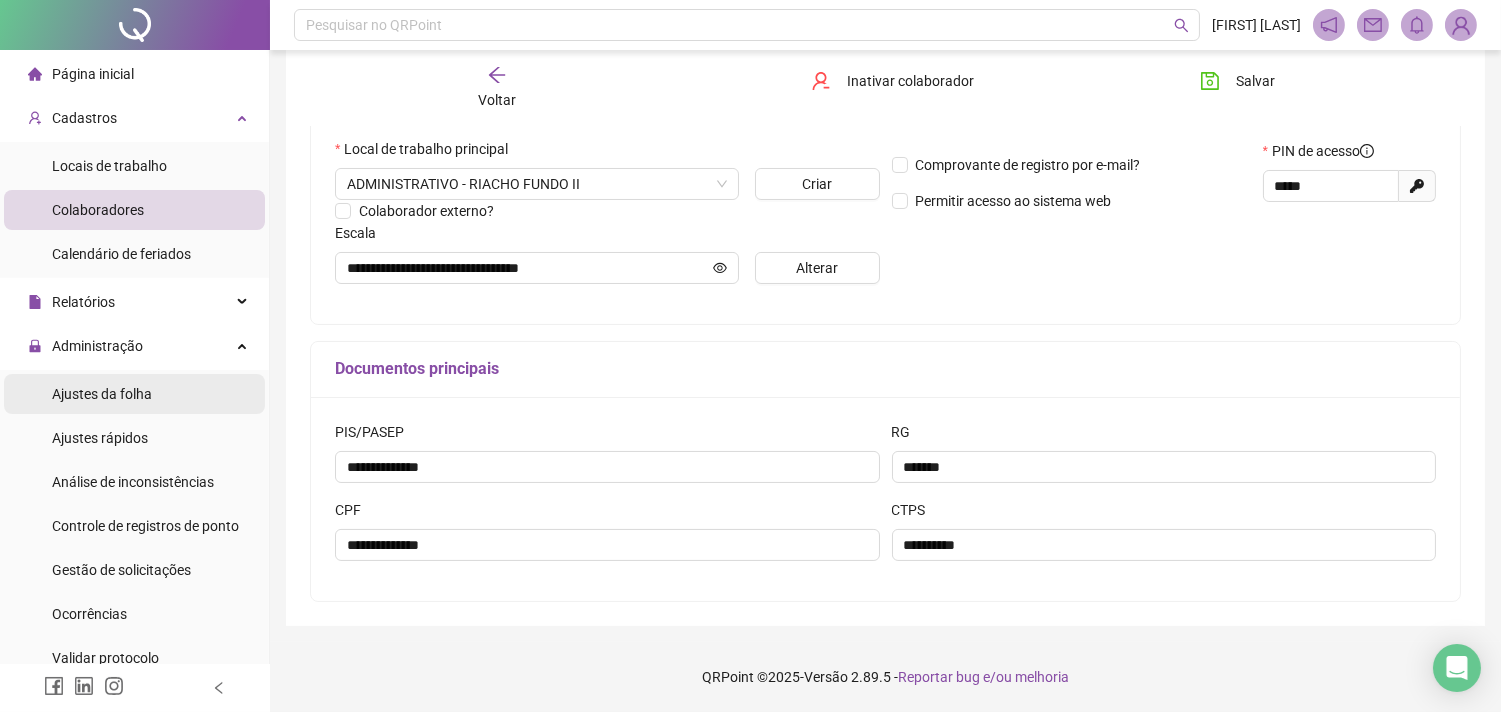 click on "Ajustes da folha" at bounding box center [134, 394] 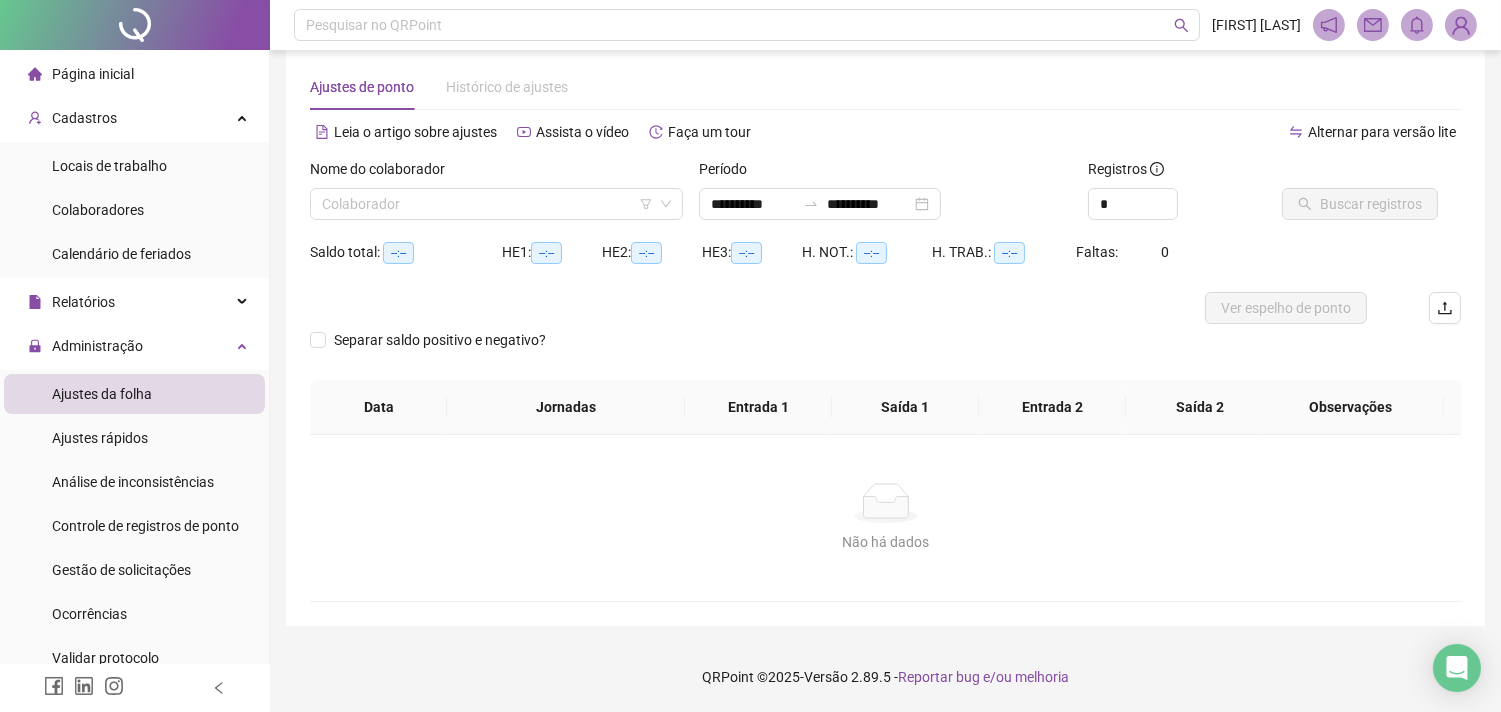 scroll, scrollTop: 25, scrollLeft: 0, axis: vertical 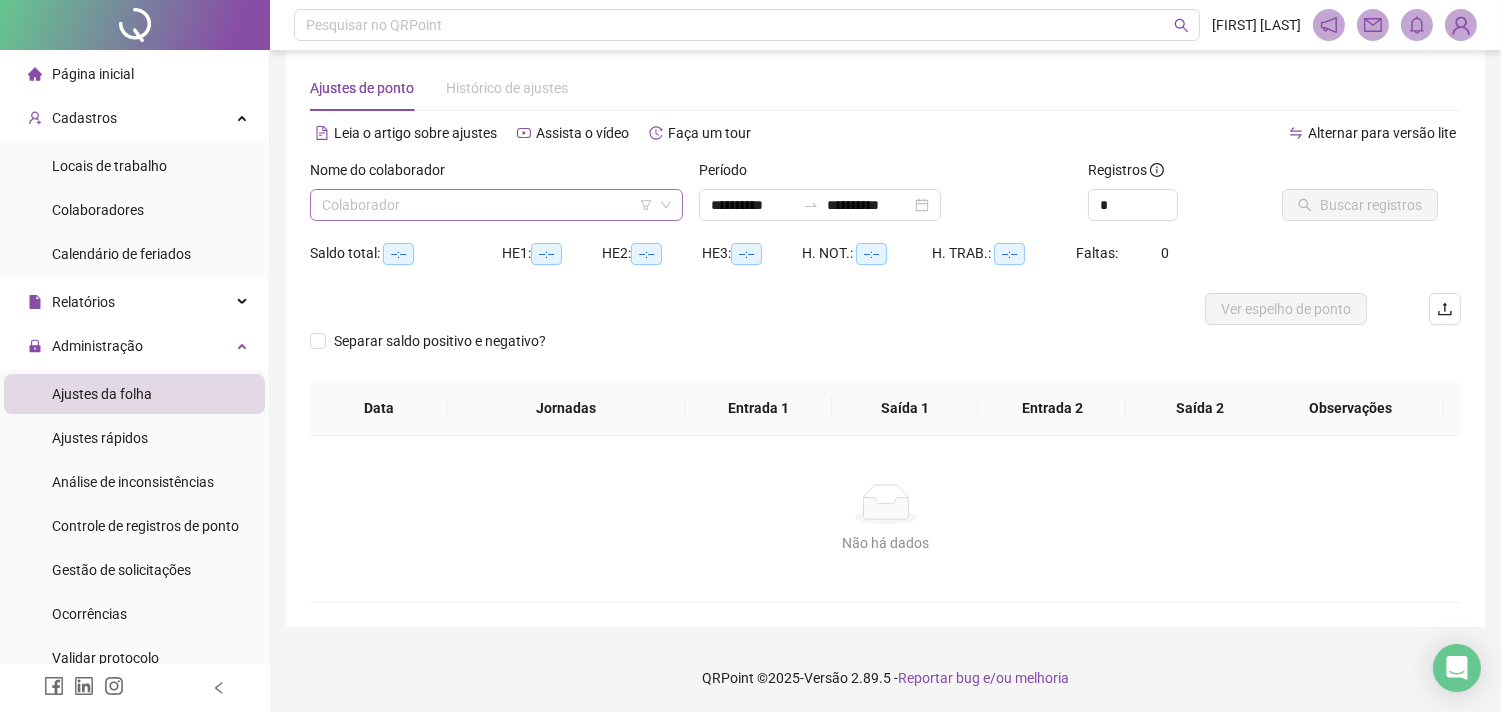 click at bounding box center [487, 205] 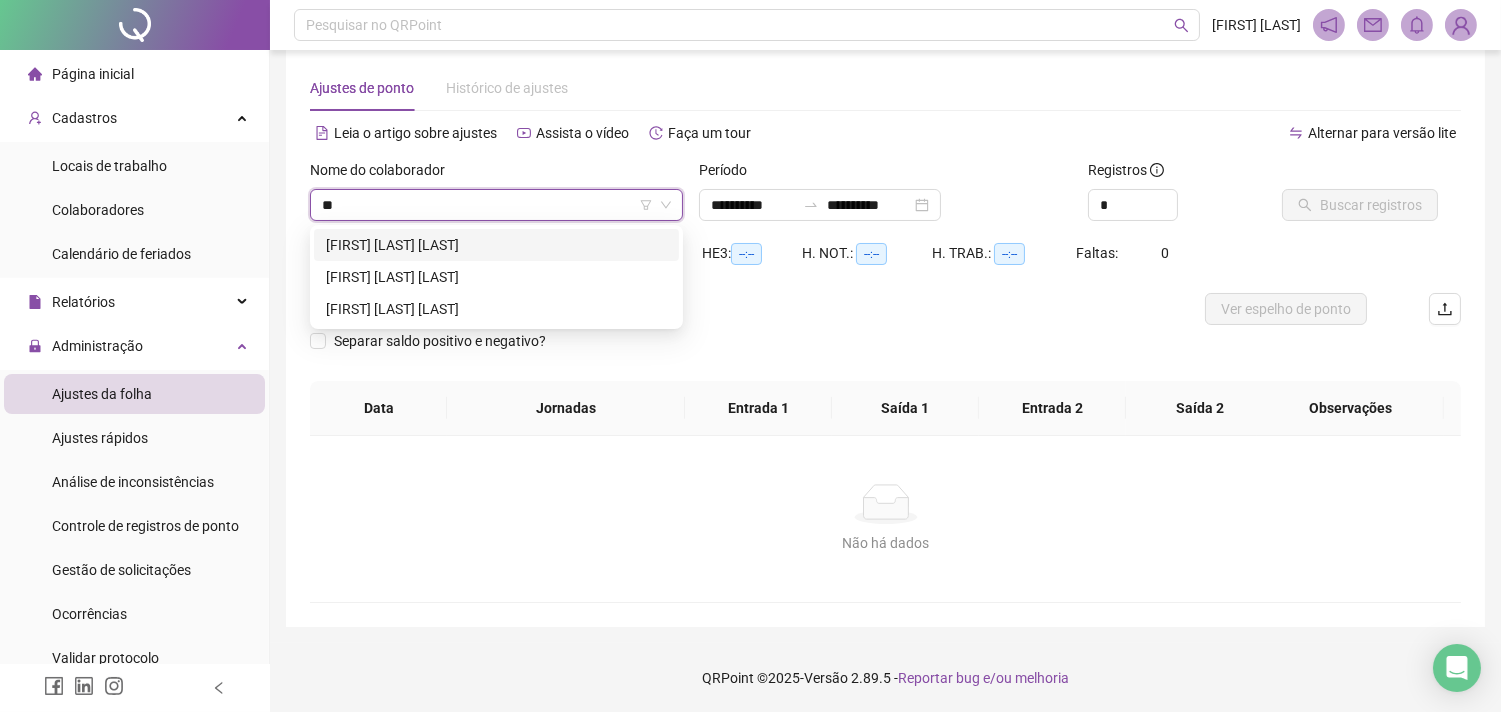 type on "***" 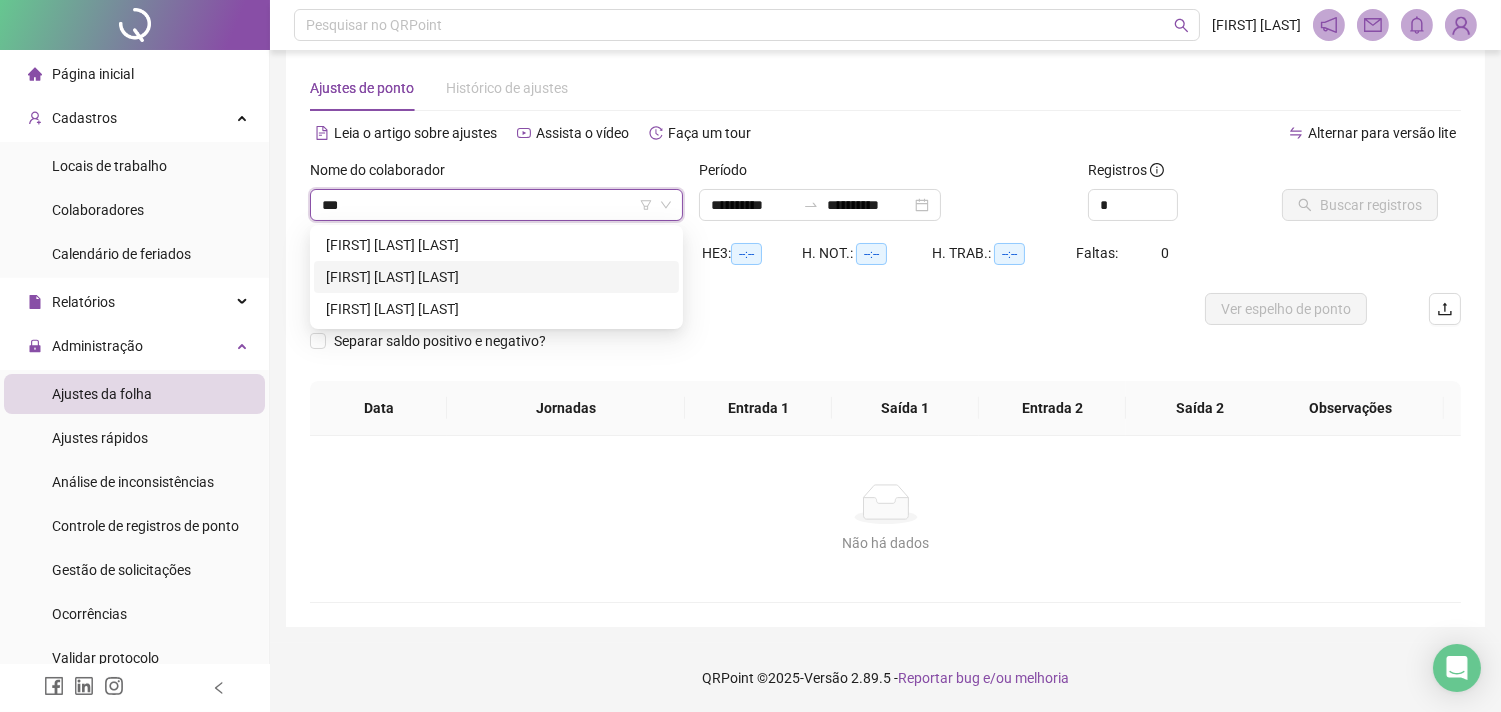click on "[FIRST] [LAST] [LAST]" at bounding box center (496, 277) 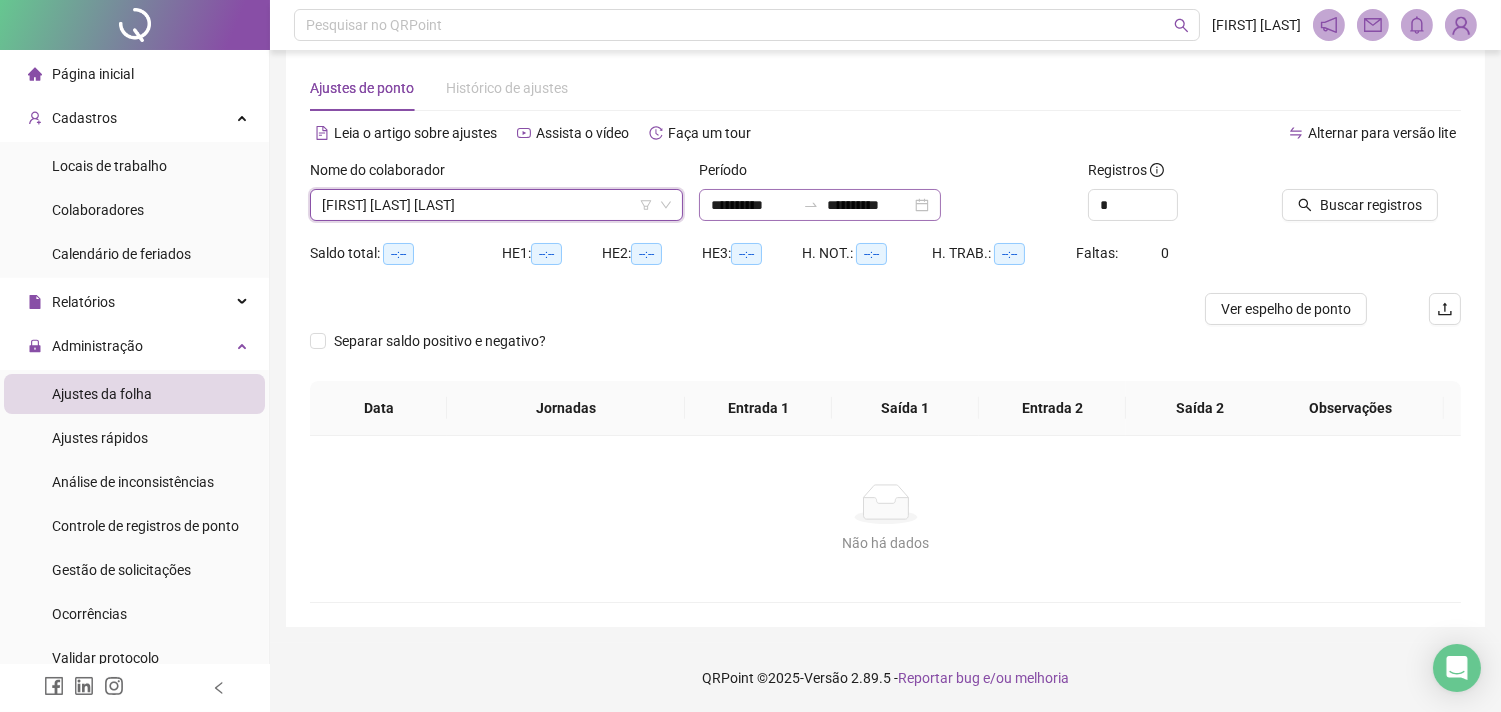 click on "**********" at bounding box center [820, 205] 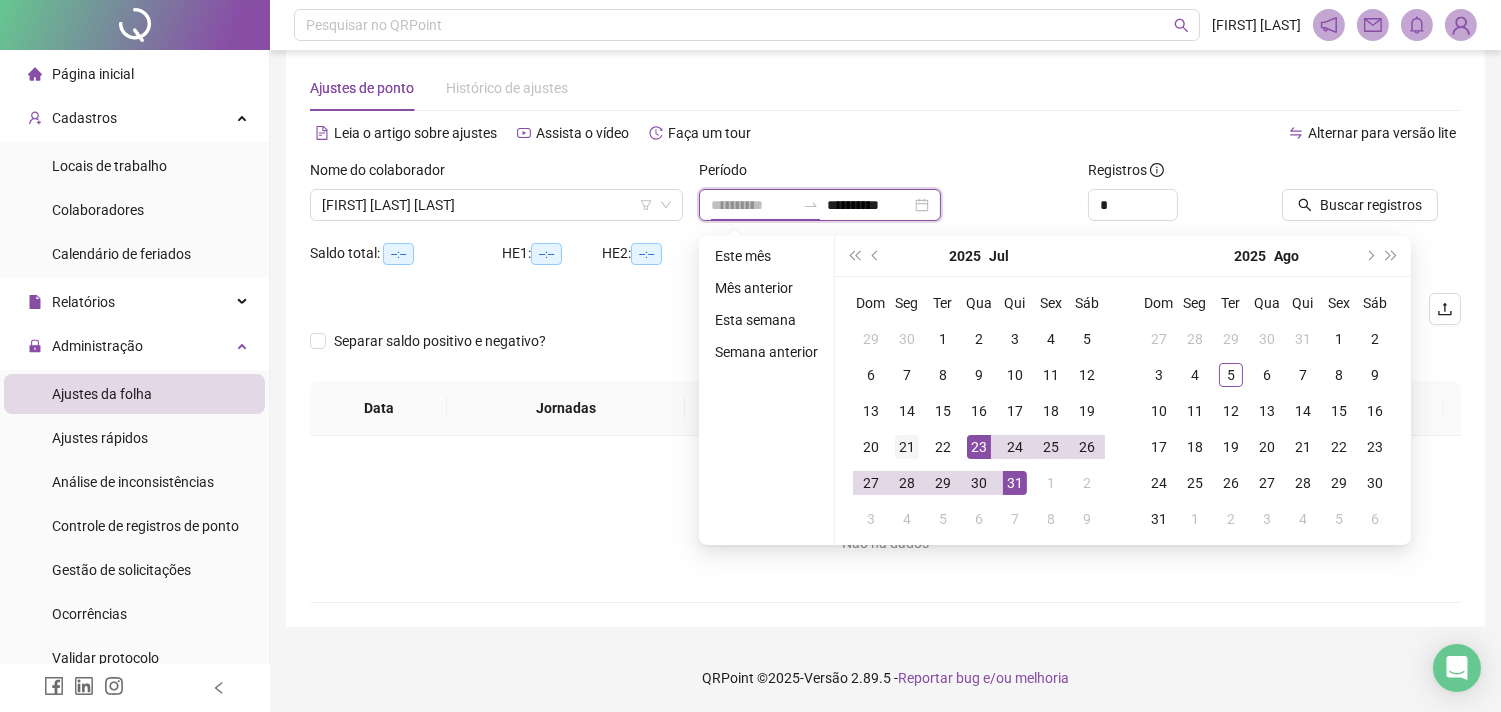 type on "**********" 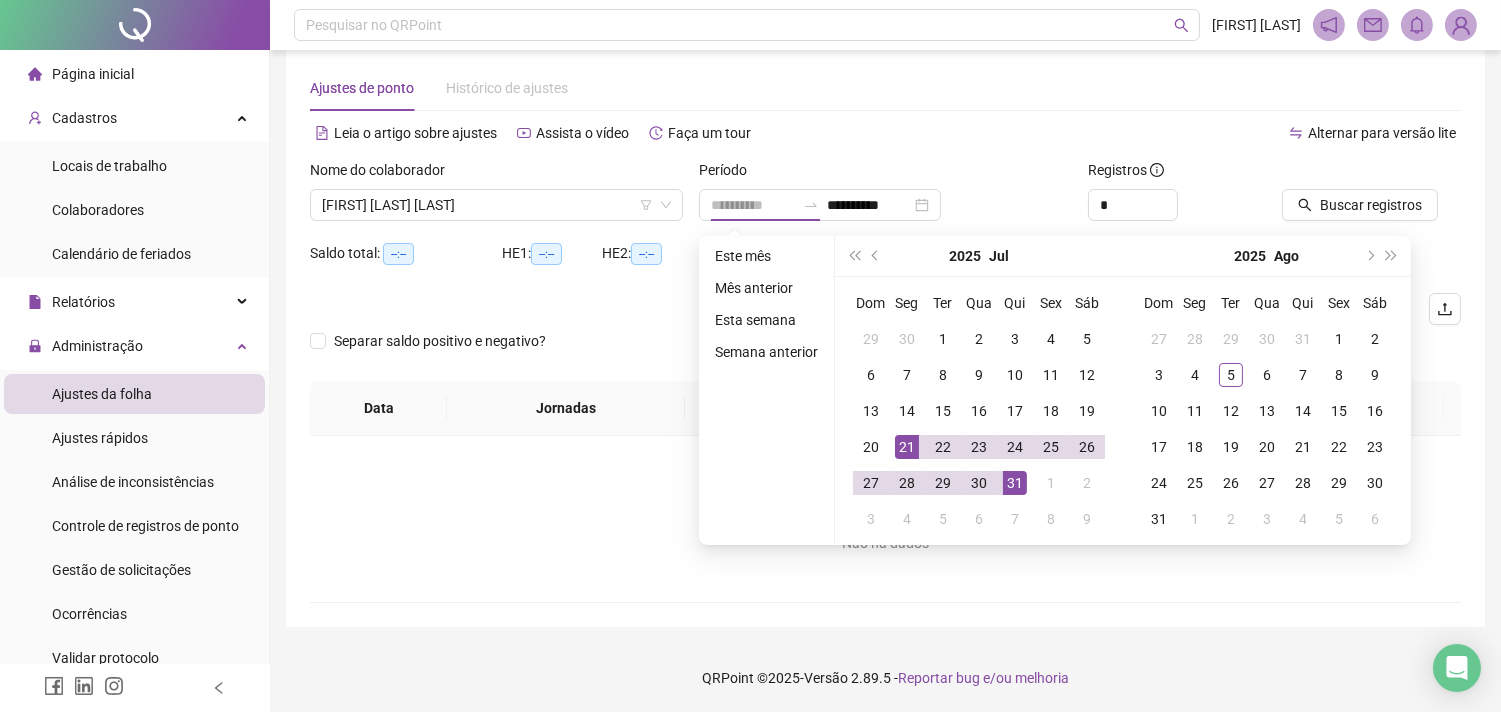 click on "21" at bounding box center [907, 447] 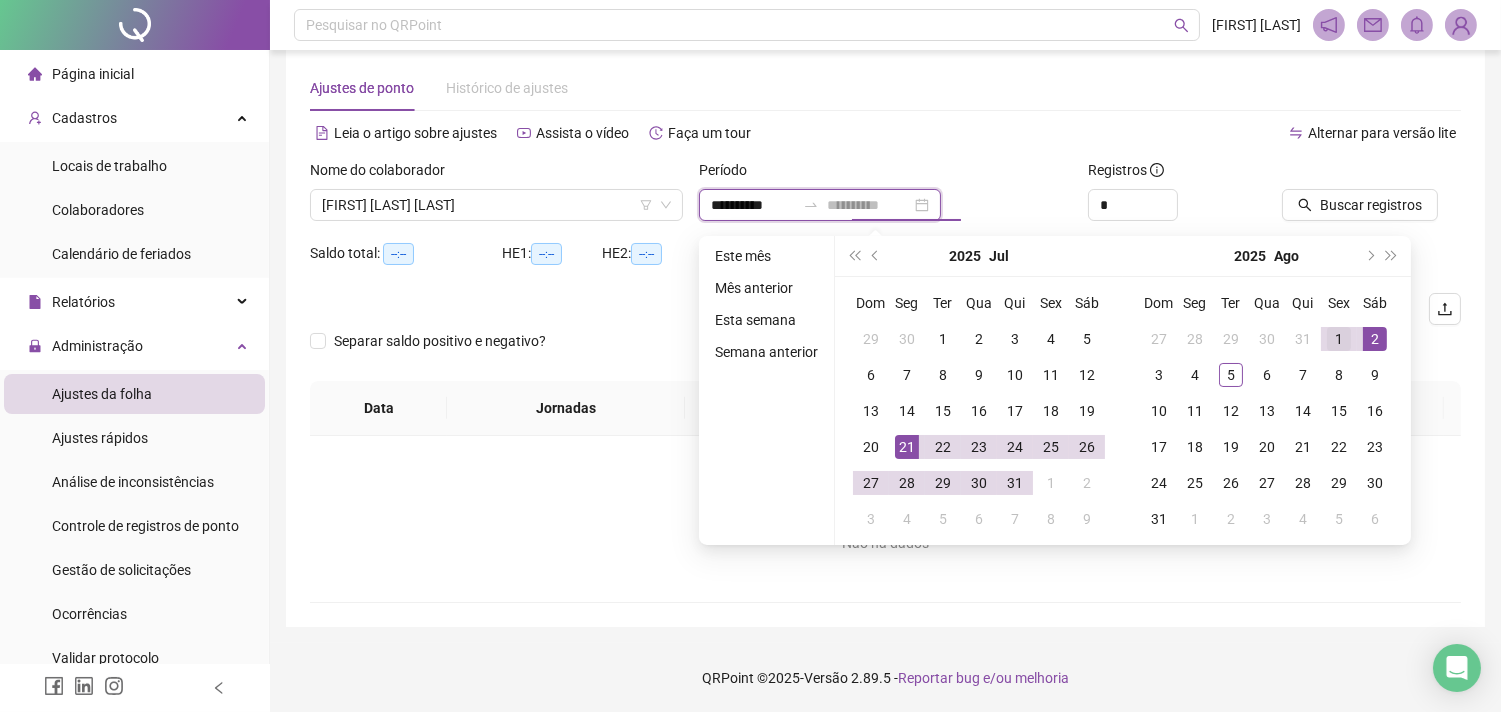 type on "**********" 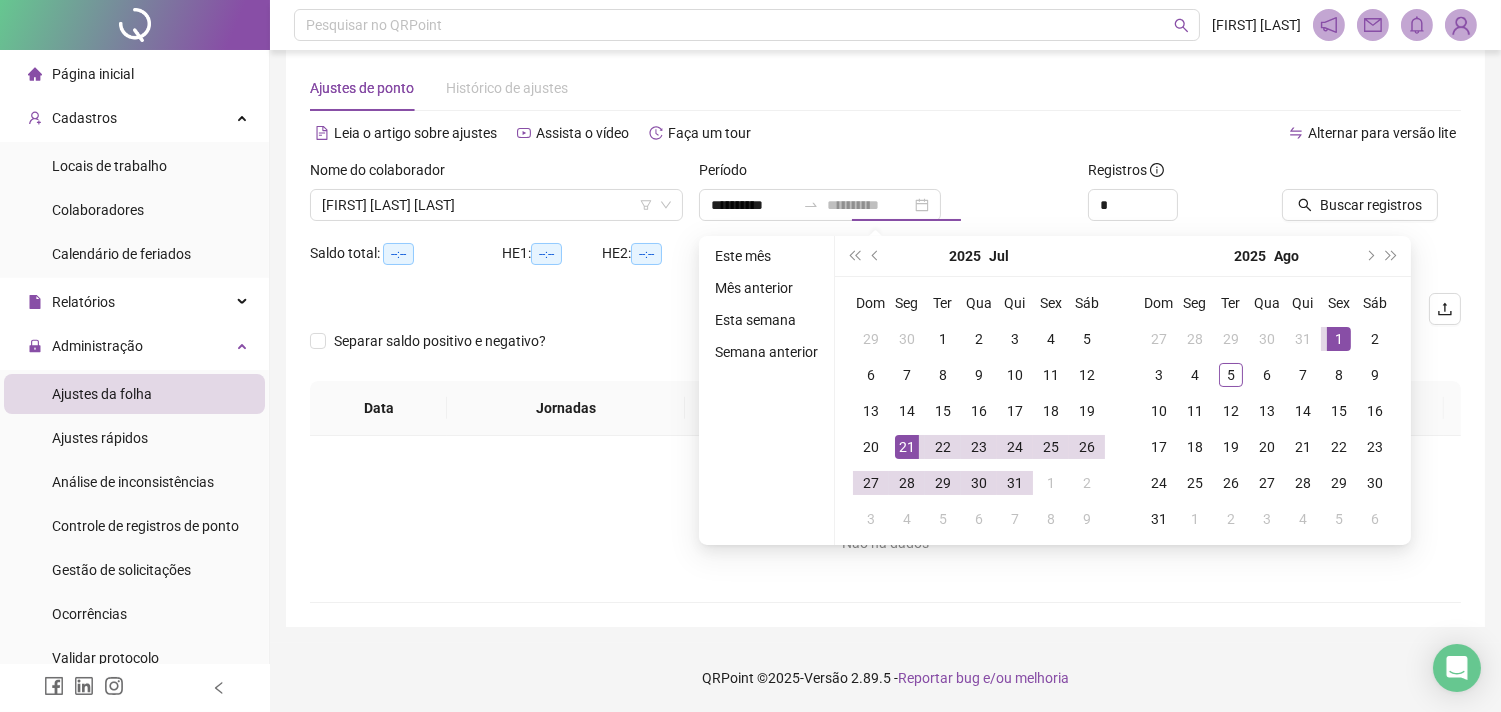 click on "1" at bounding box center (1339, 339) 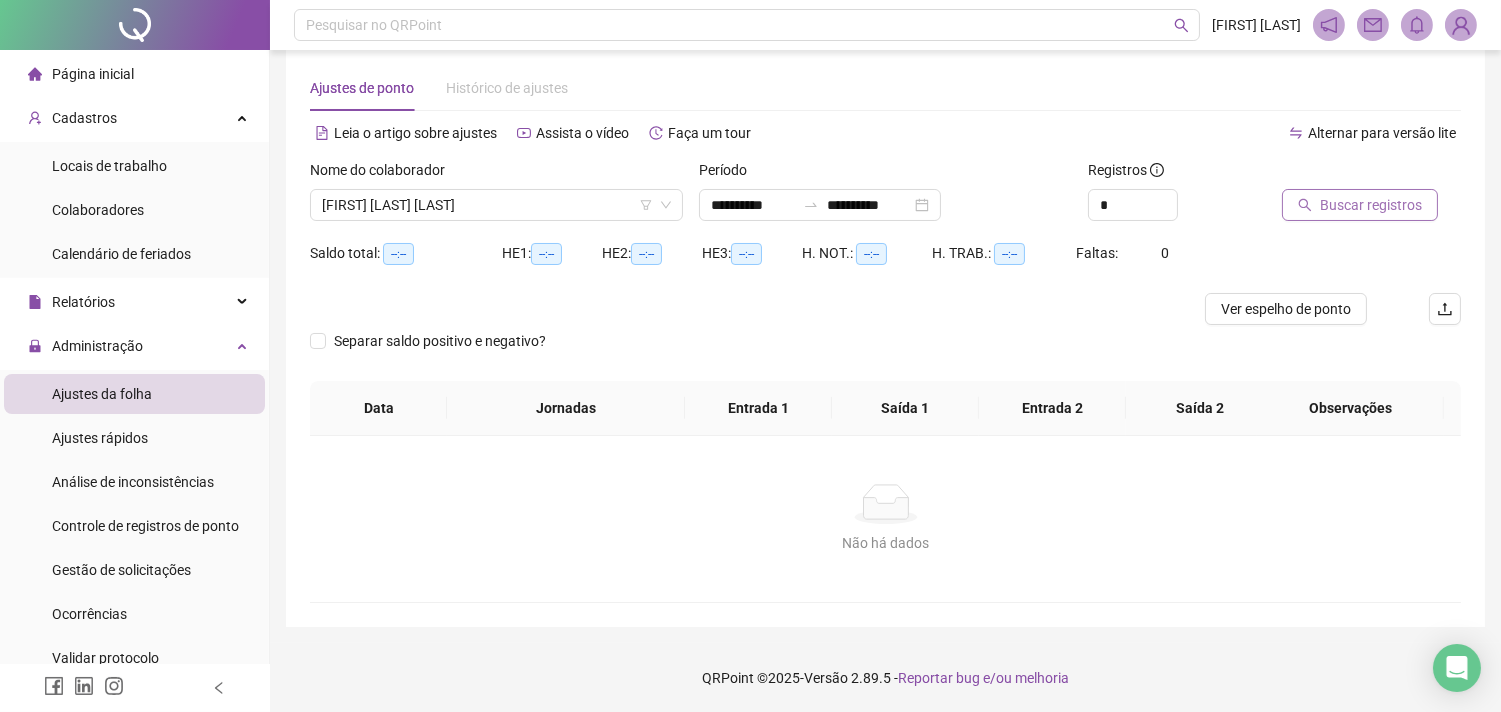 click on "Buscar registros" at bounding box center [1371, 205] 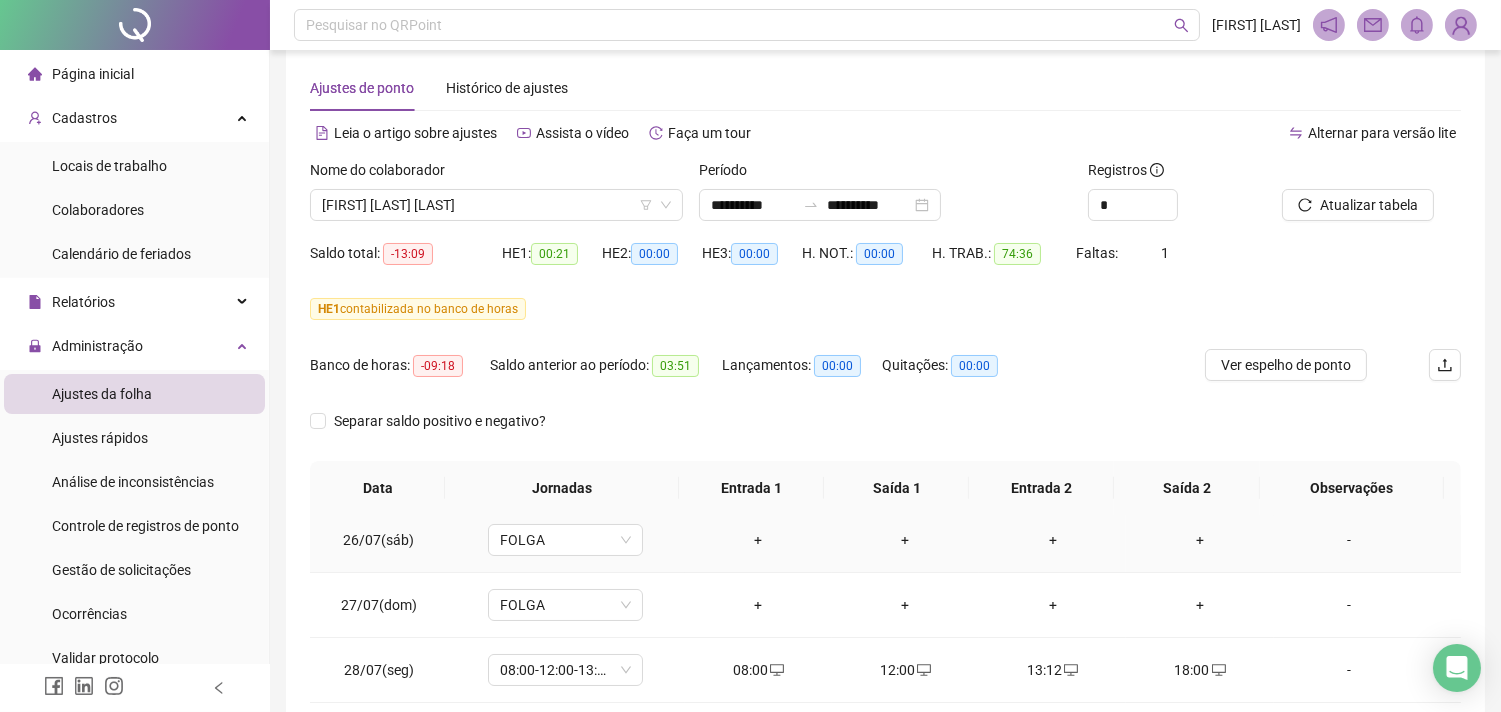 scroll, scrollTop: 354, scrollLeft: 0, axis: vertical 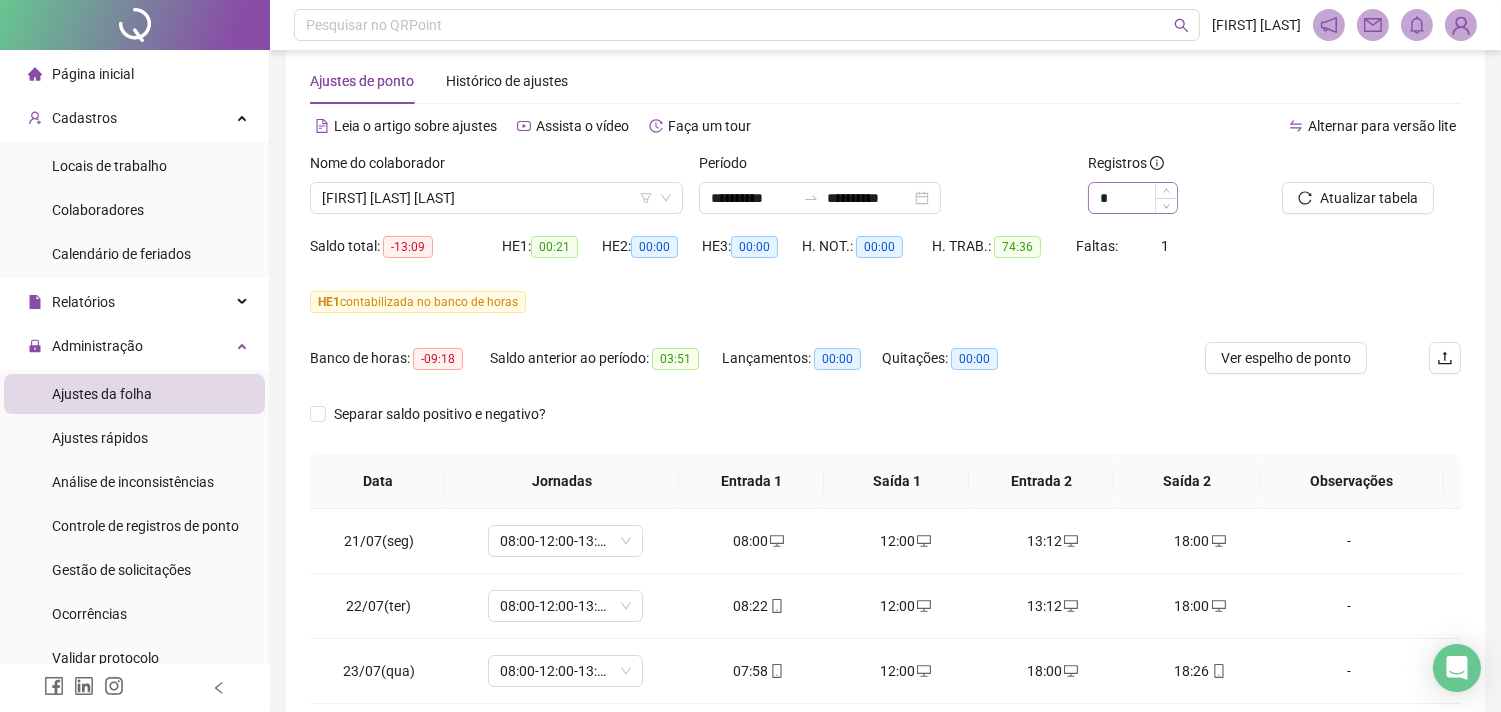 drag, startPoint x: 1272, startPoint y: 363, endPoint x: 1095, endPoint y: 187, distance: 249.6097 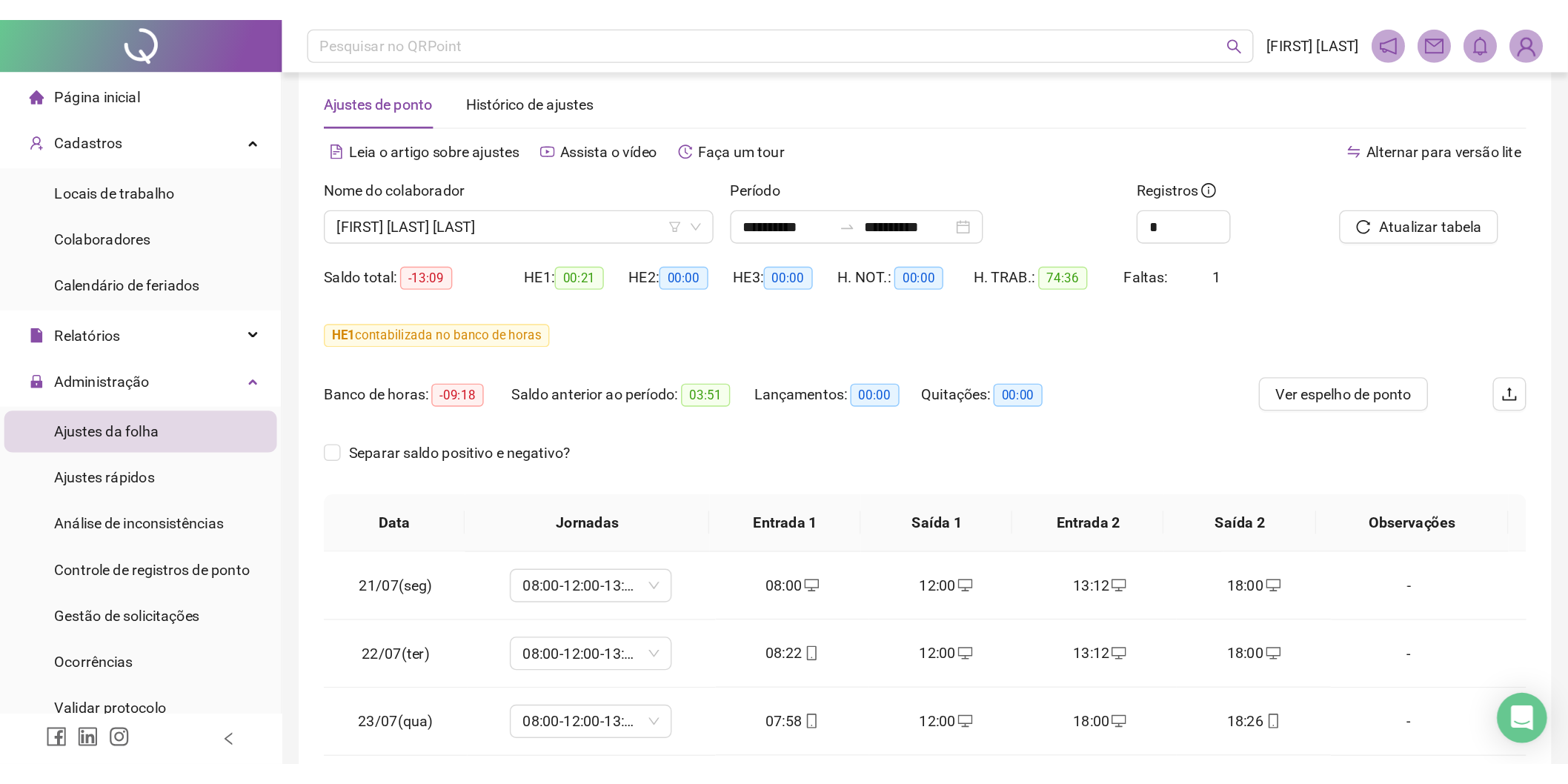 scroll, scrollTop: 13, scrollLeft: 0, axis: vertical 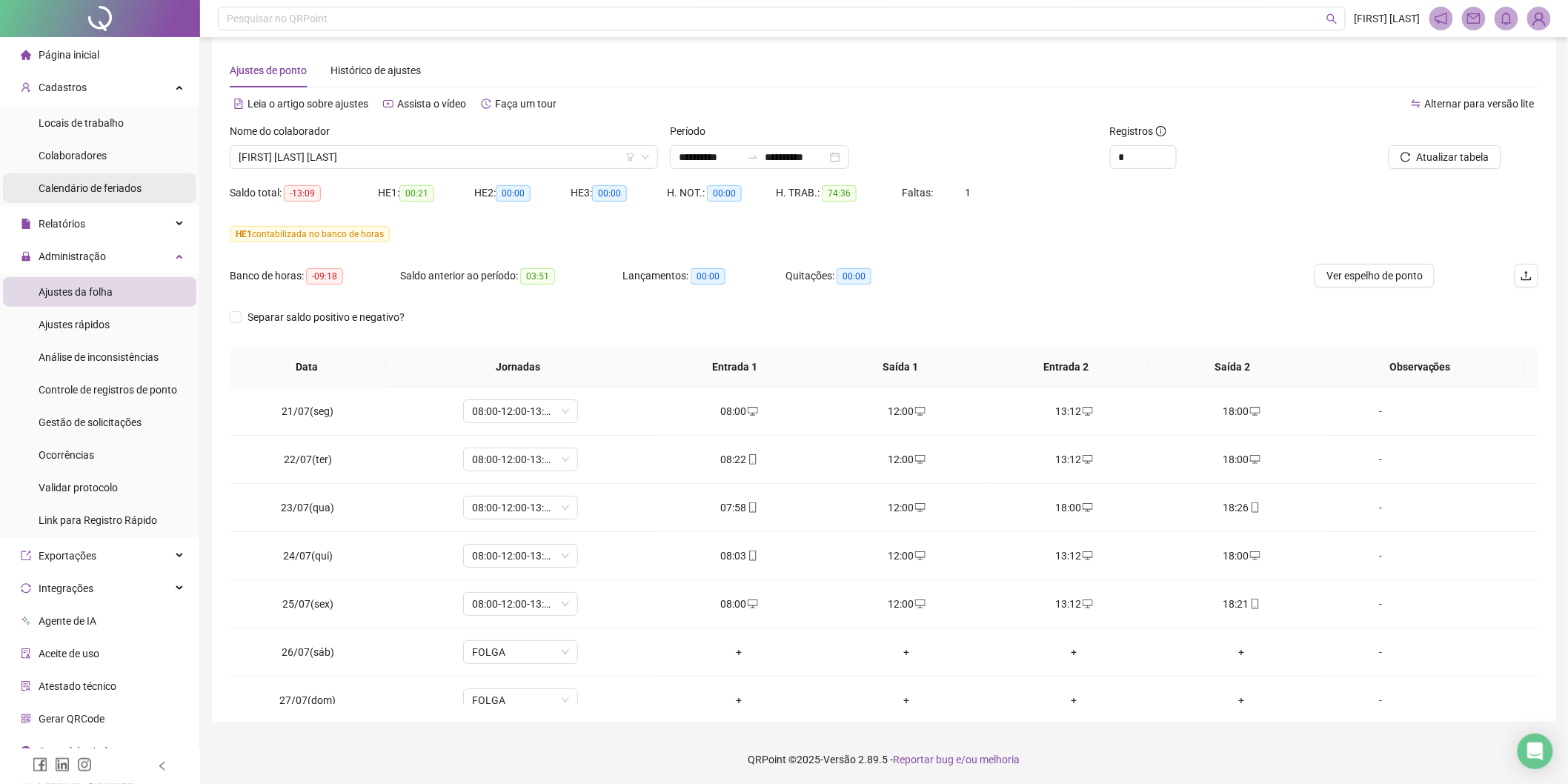 click on "Calendário de feriados" at bounding box center [90, 188] 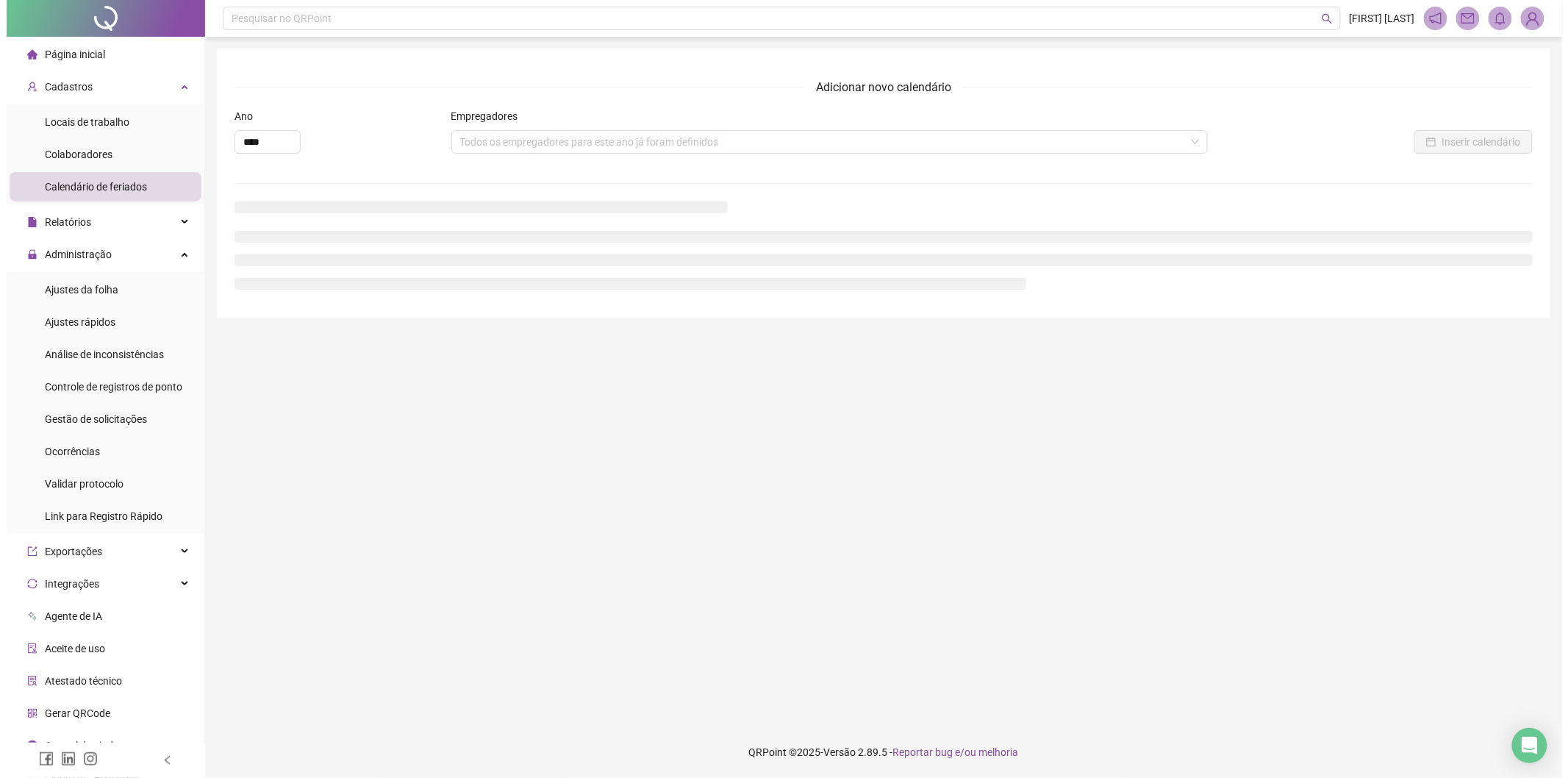 scroll, scrollTop: 0, scrollLeft: 0, axis: both 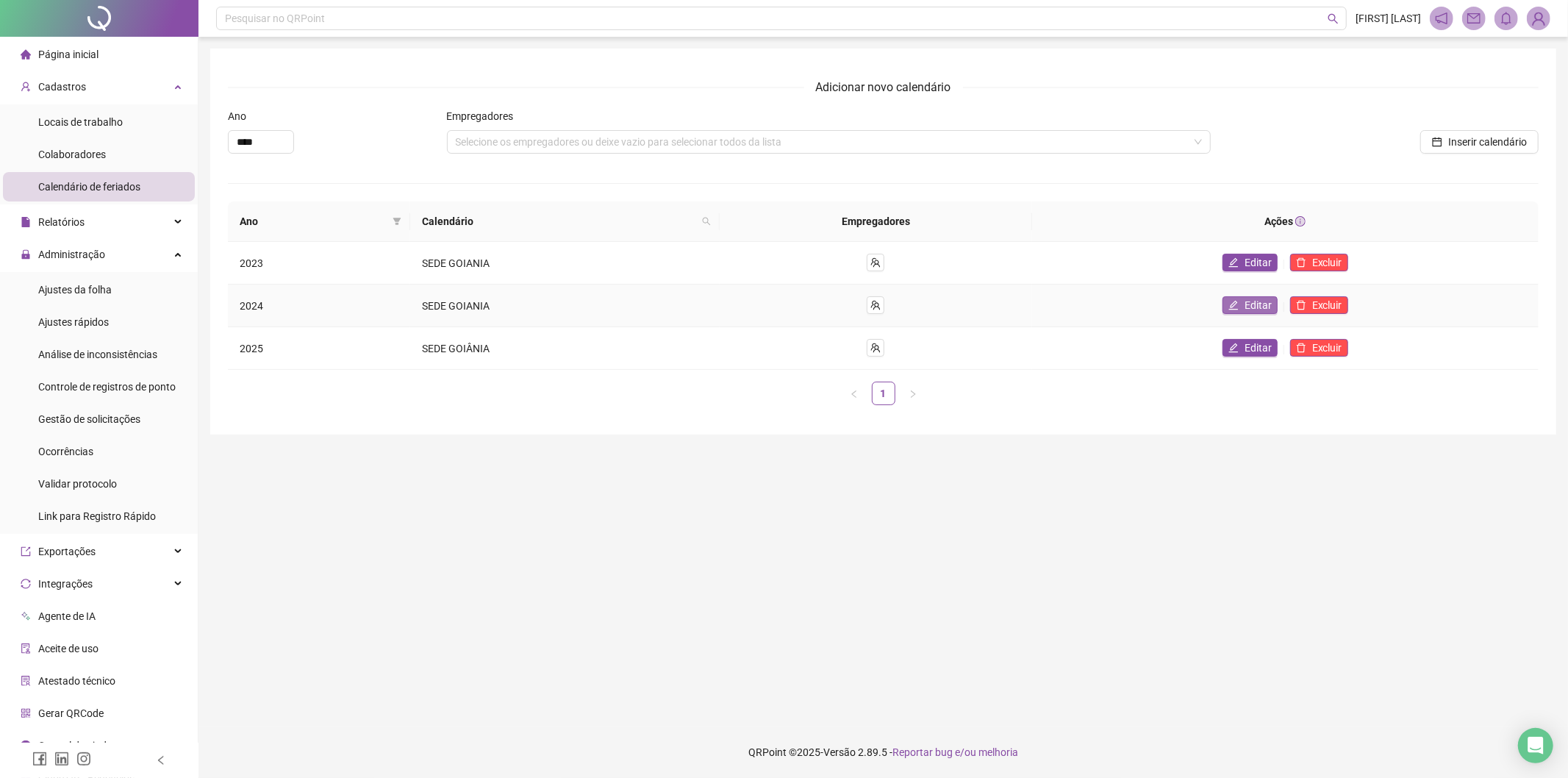 click on "Editar" at bounding box center (1250, 305) 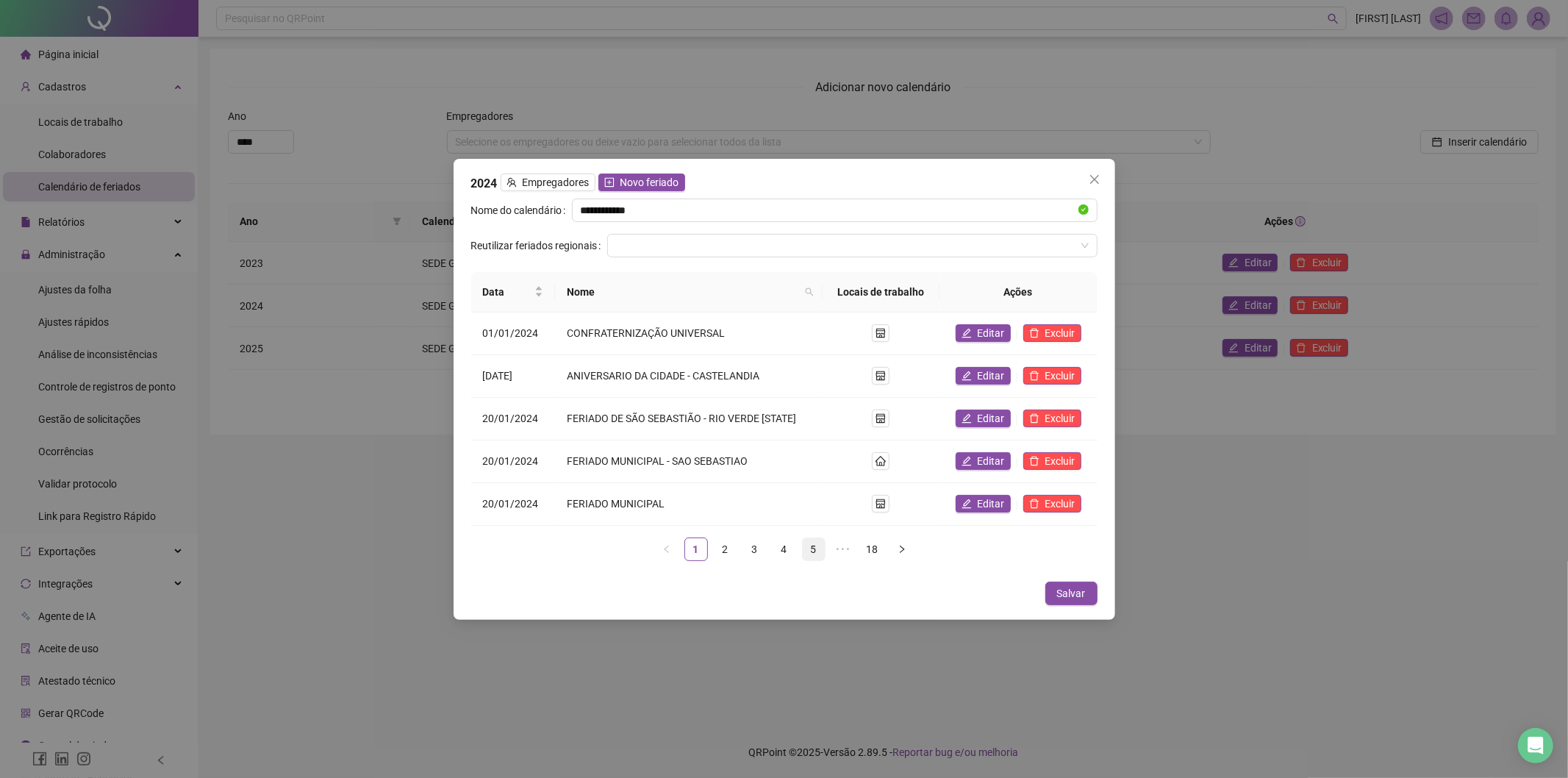 click on "5" at bounding box center [814, 549] 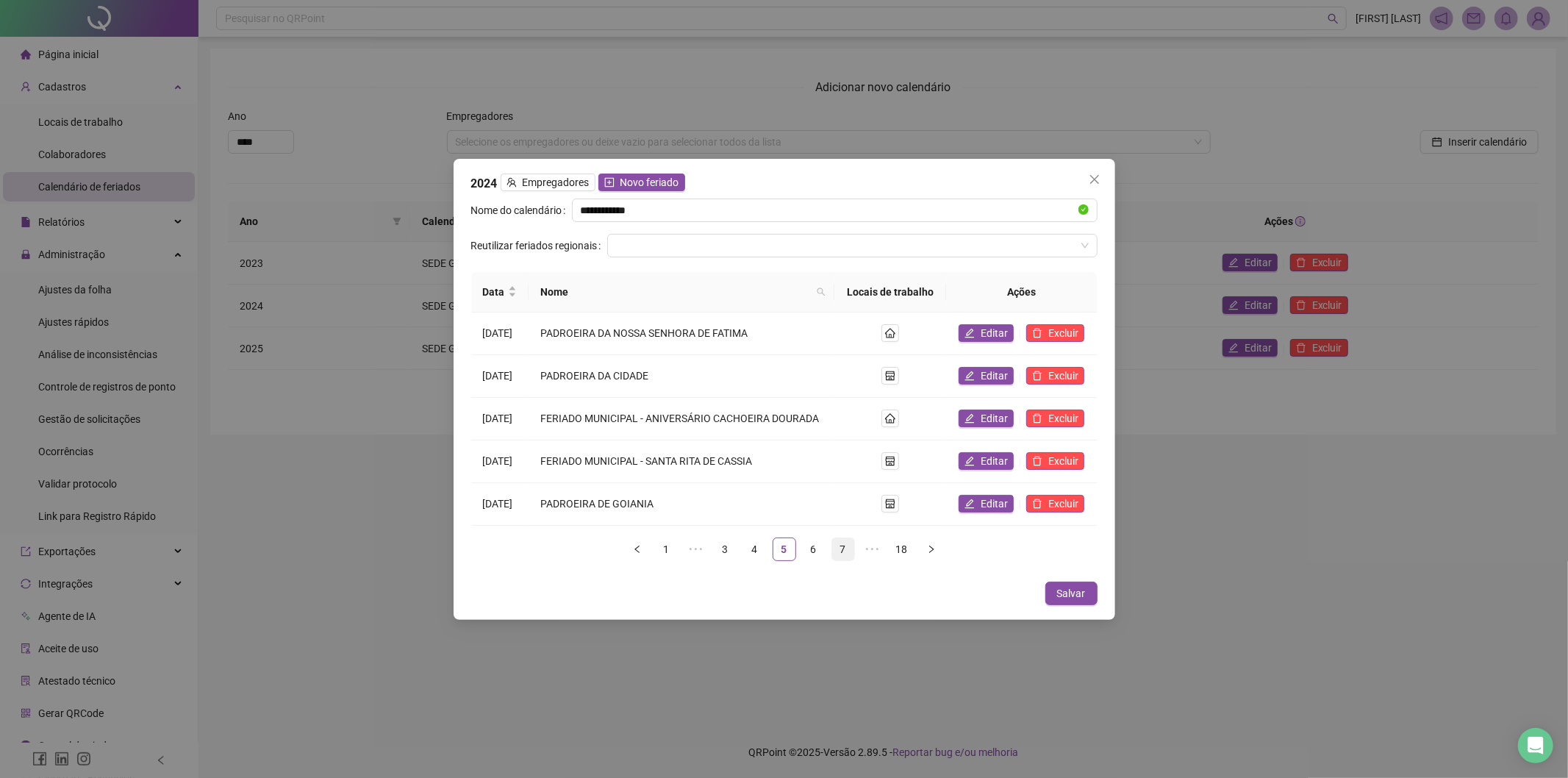 click on "7" at bounding box center [843, 549] 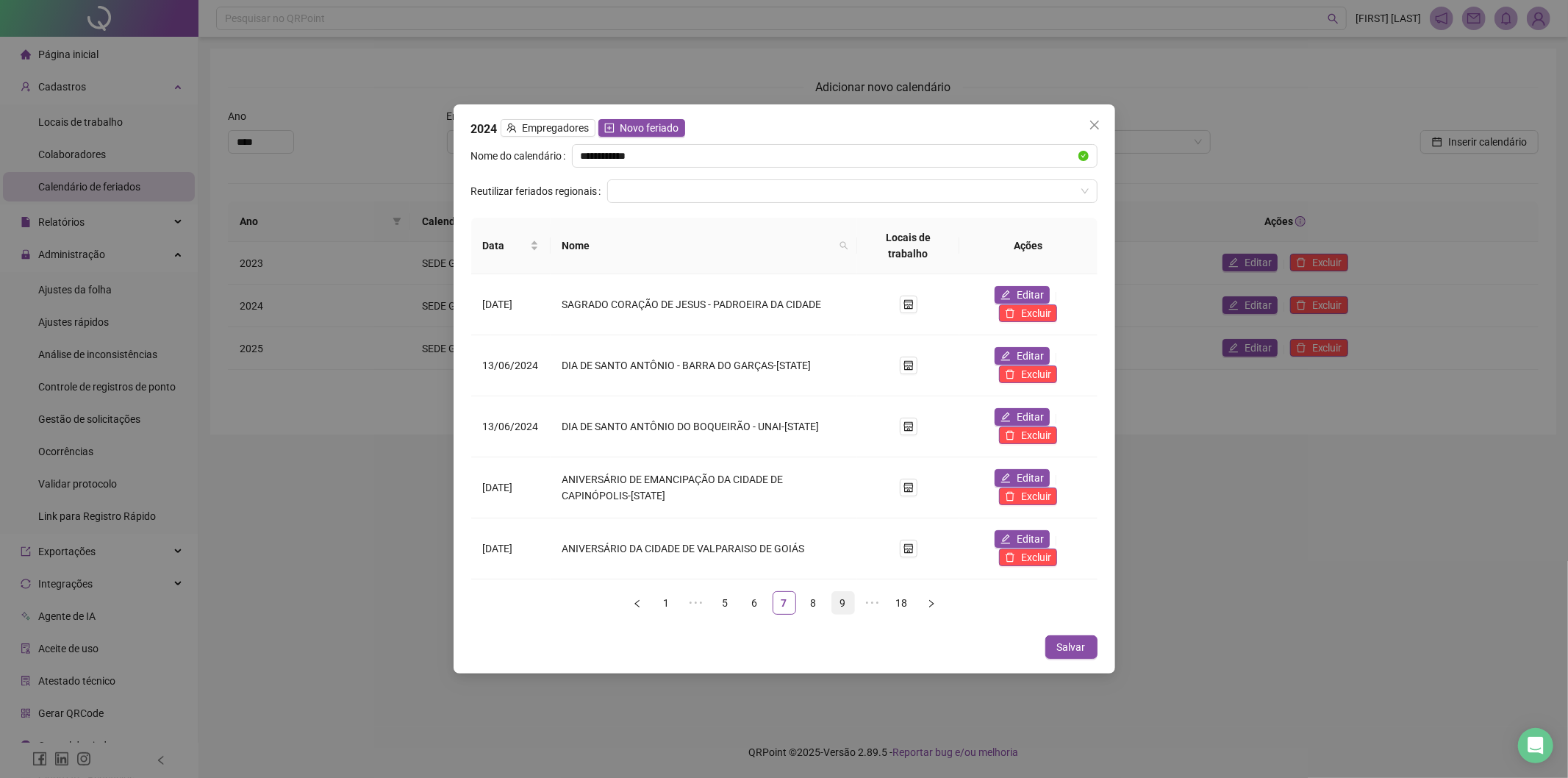 click on "9" at bounding box center (843, 603) 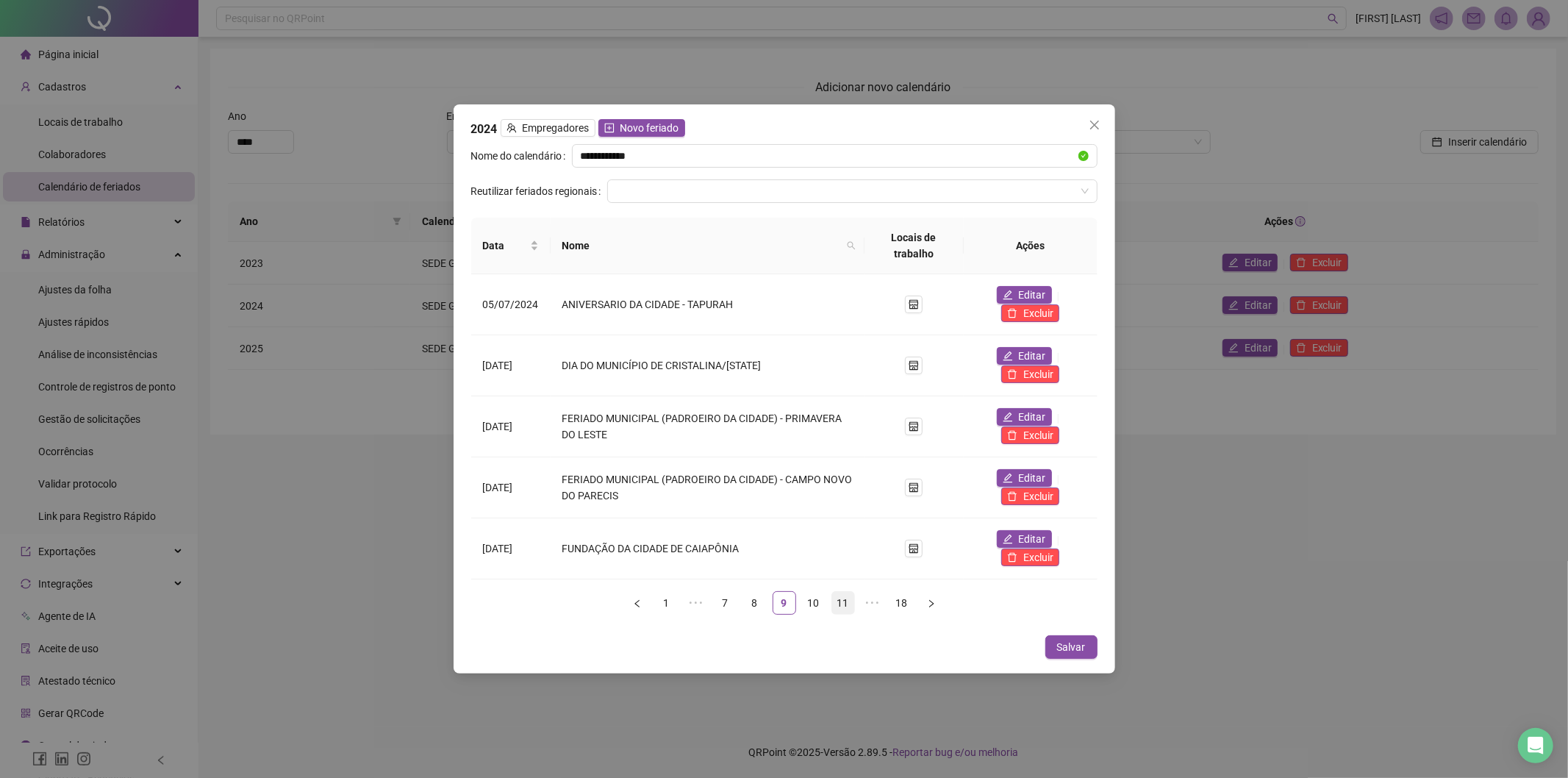 click on "11" at bounding box center (843, 603) 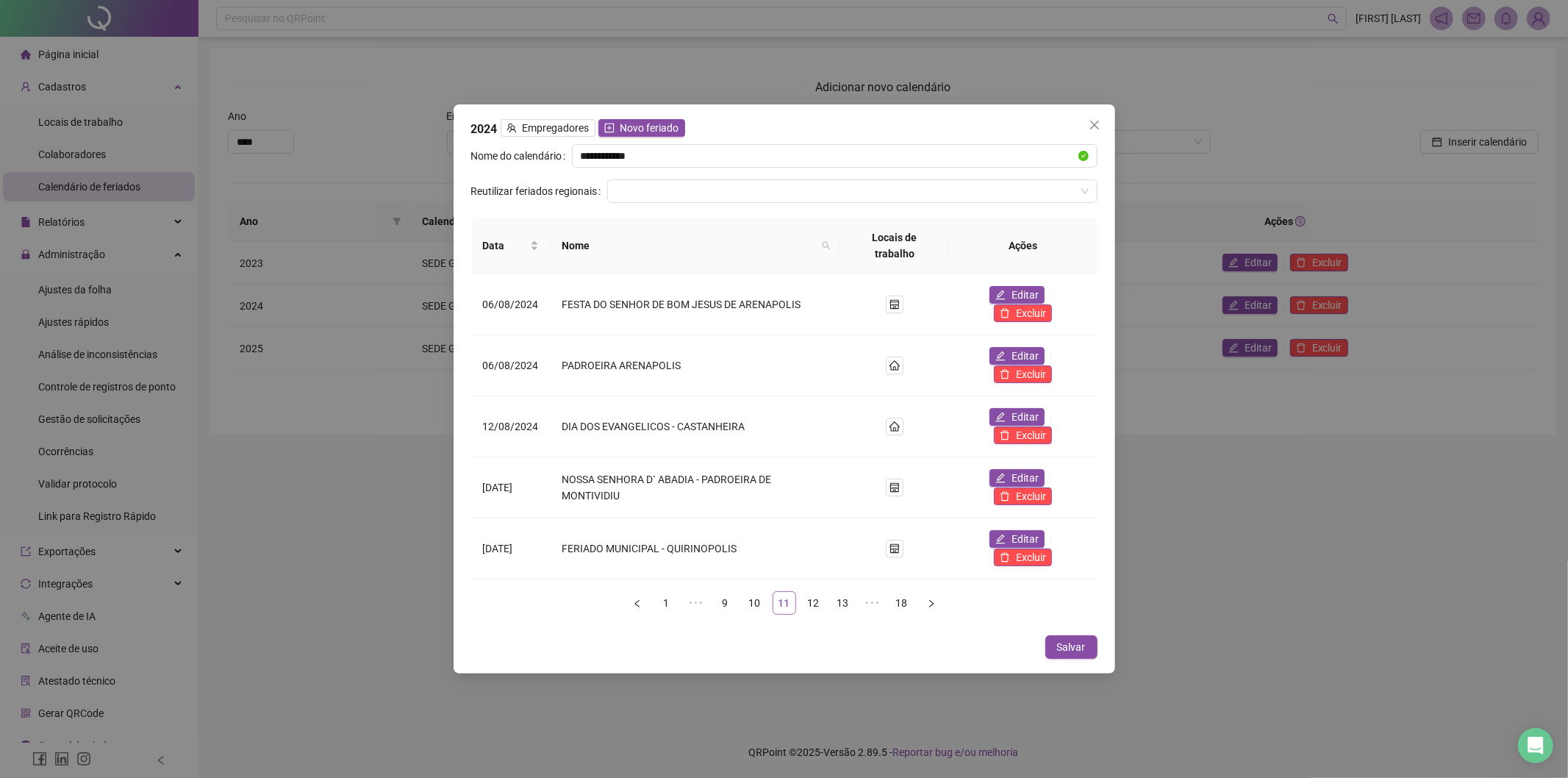 click on "11" at bounding box center (784, 603) 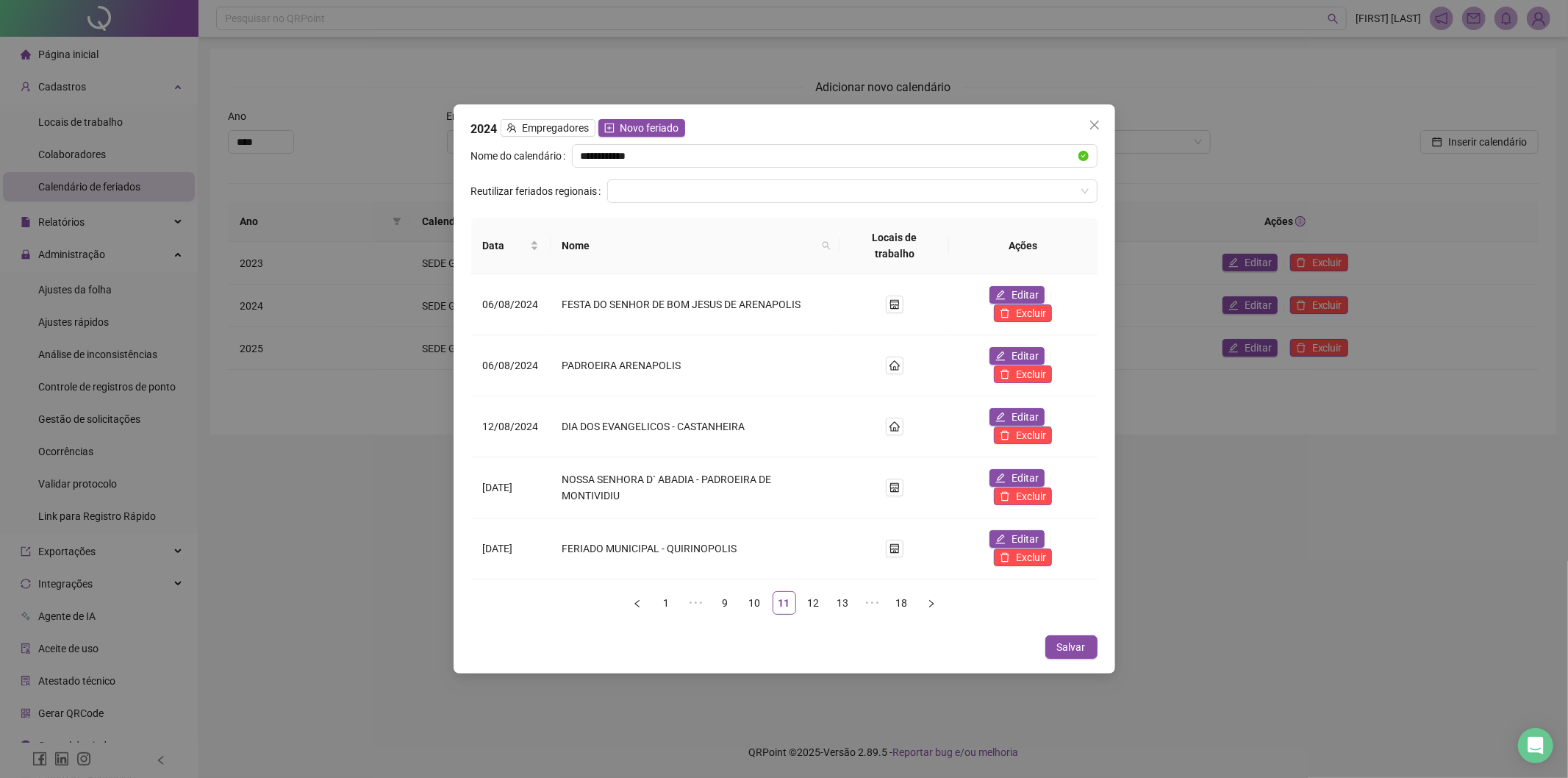 click on "1 ••• 9 10 11 12 13 ••• 18" at bounding box center (784, 603) 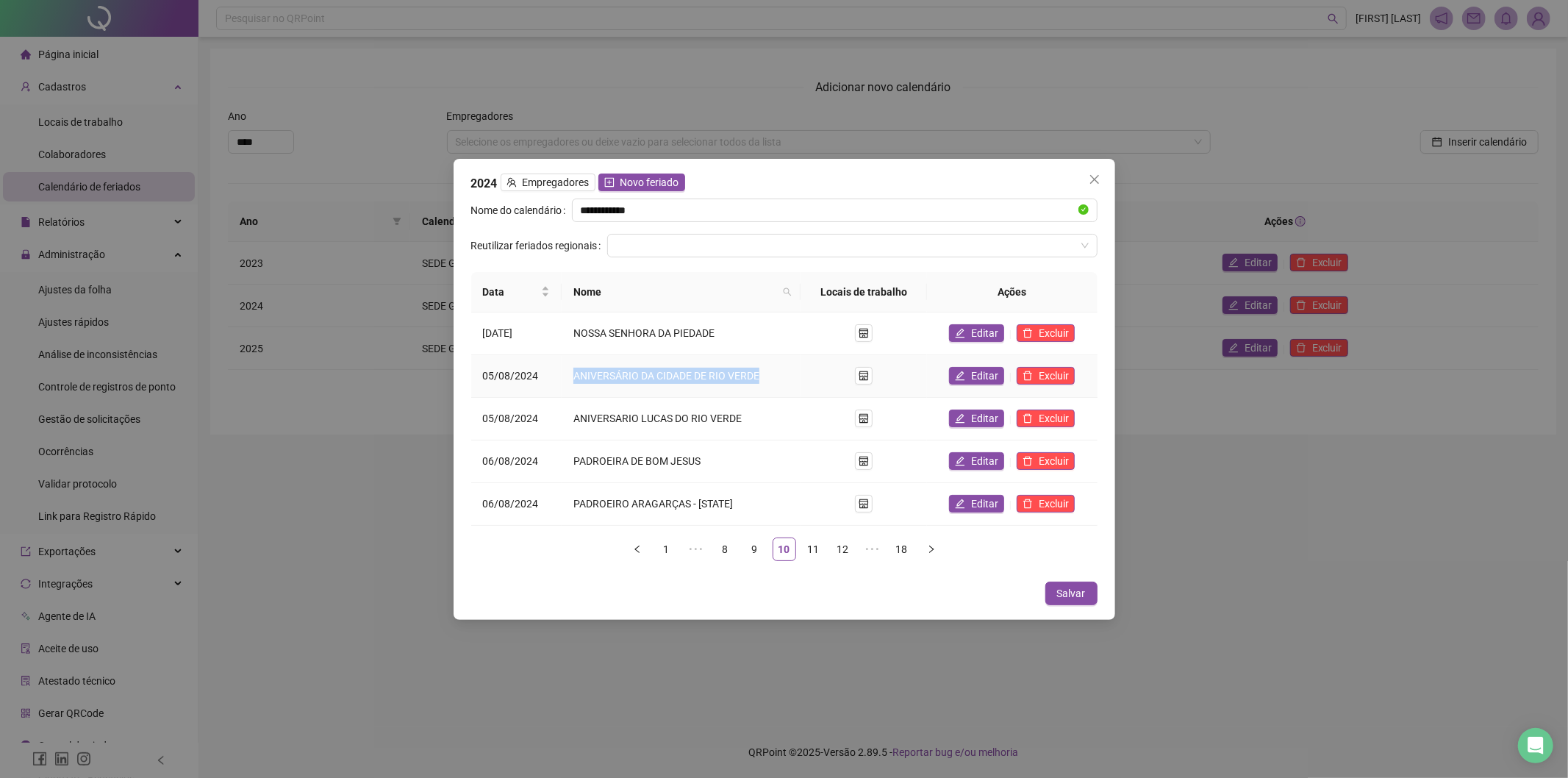 drag, startPoint x: 571, startPoint y: 376, endPoint x: 784, endPoint y: 376, distance: 213 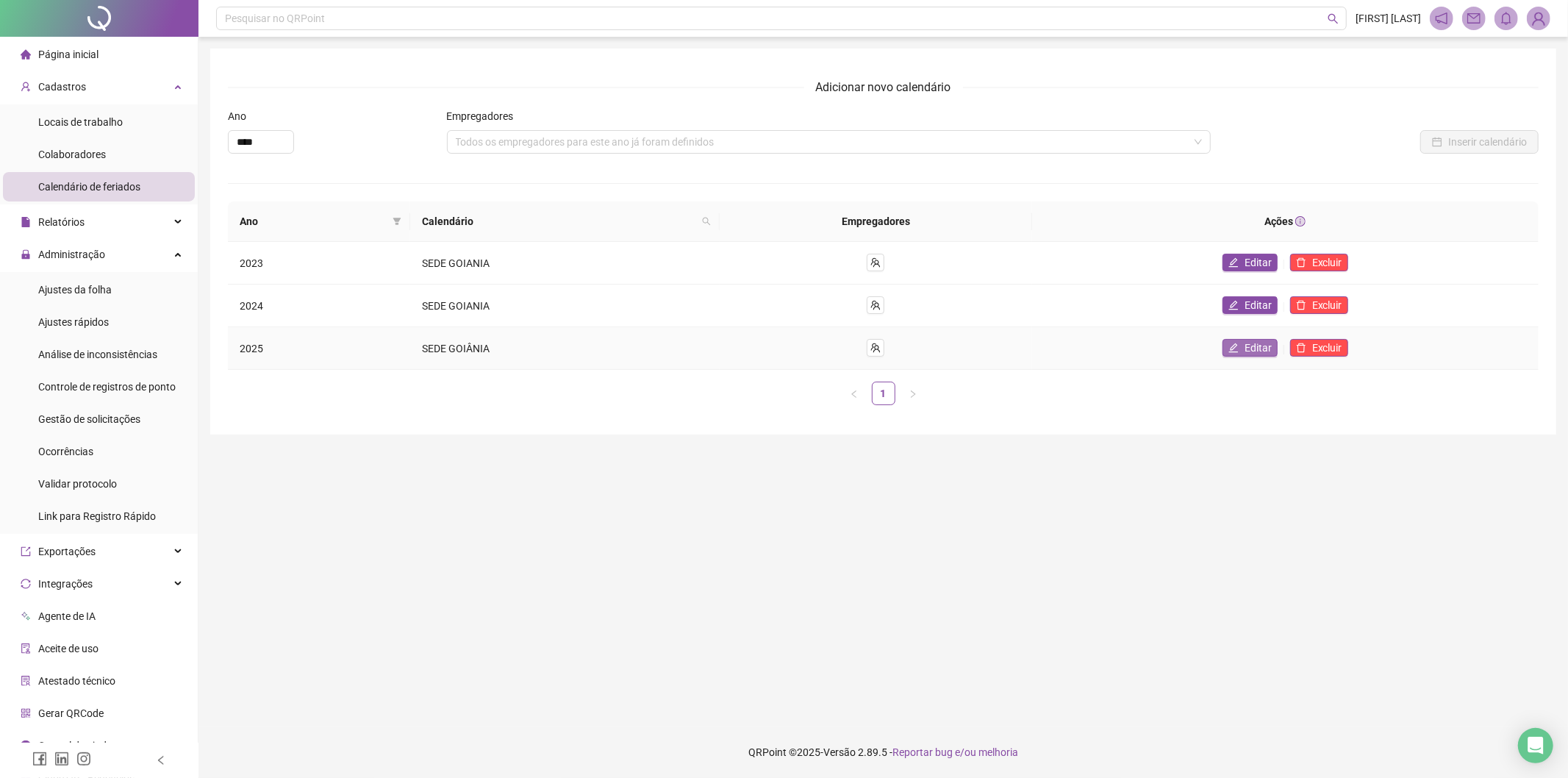 click on "Editar" at bounding box center [1258, 348] 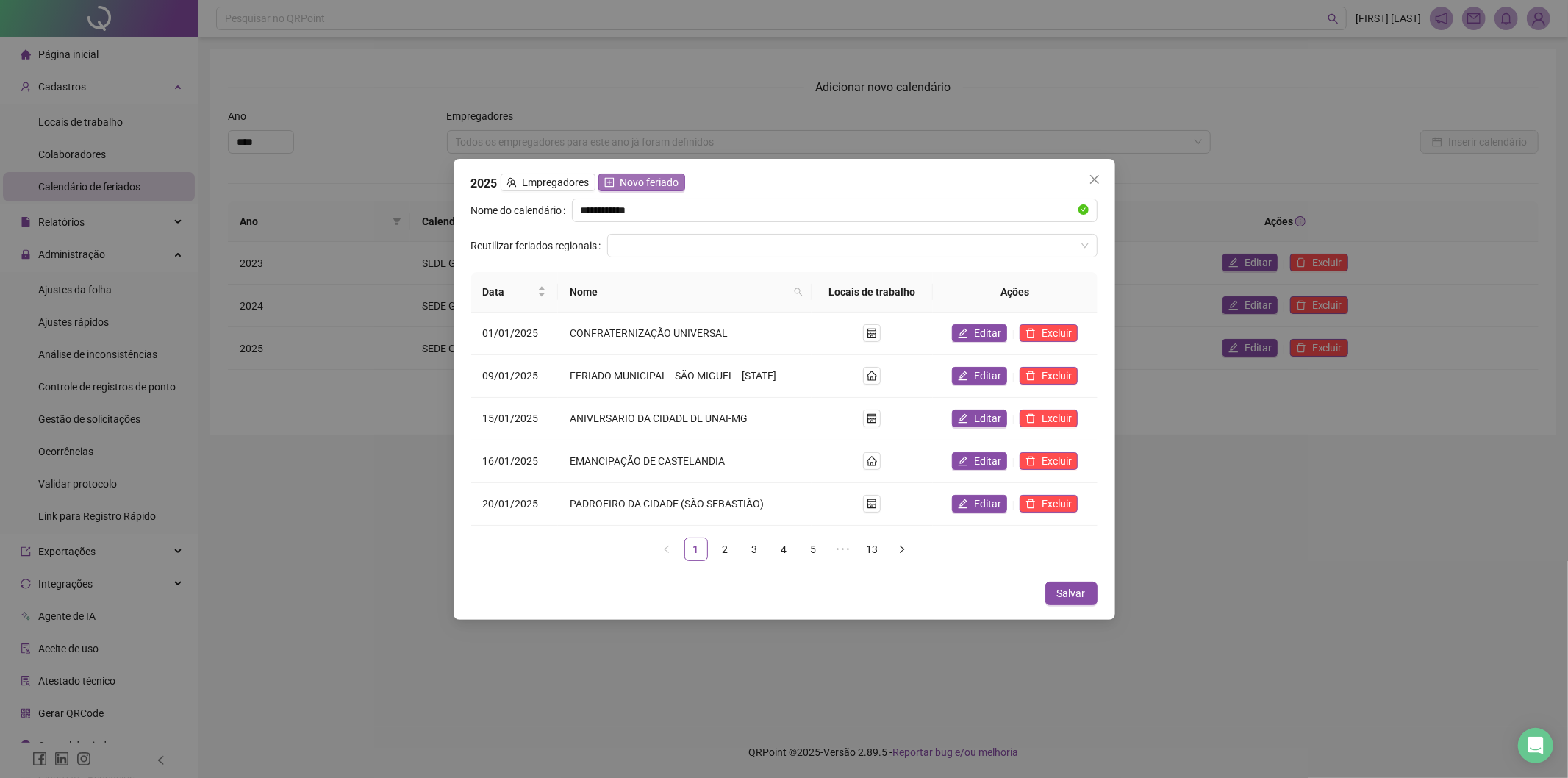 click on "Novo feriado" at bounding box center [650, 182] 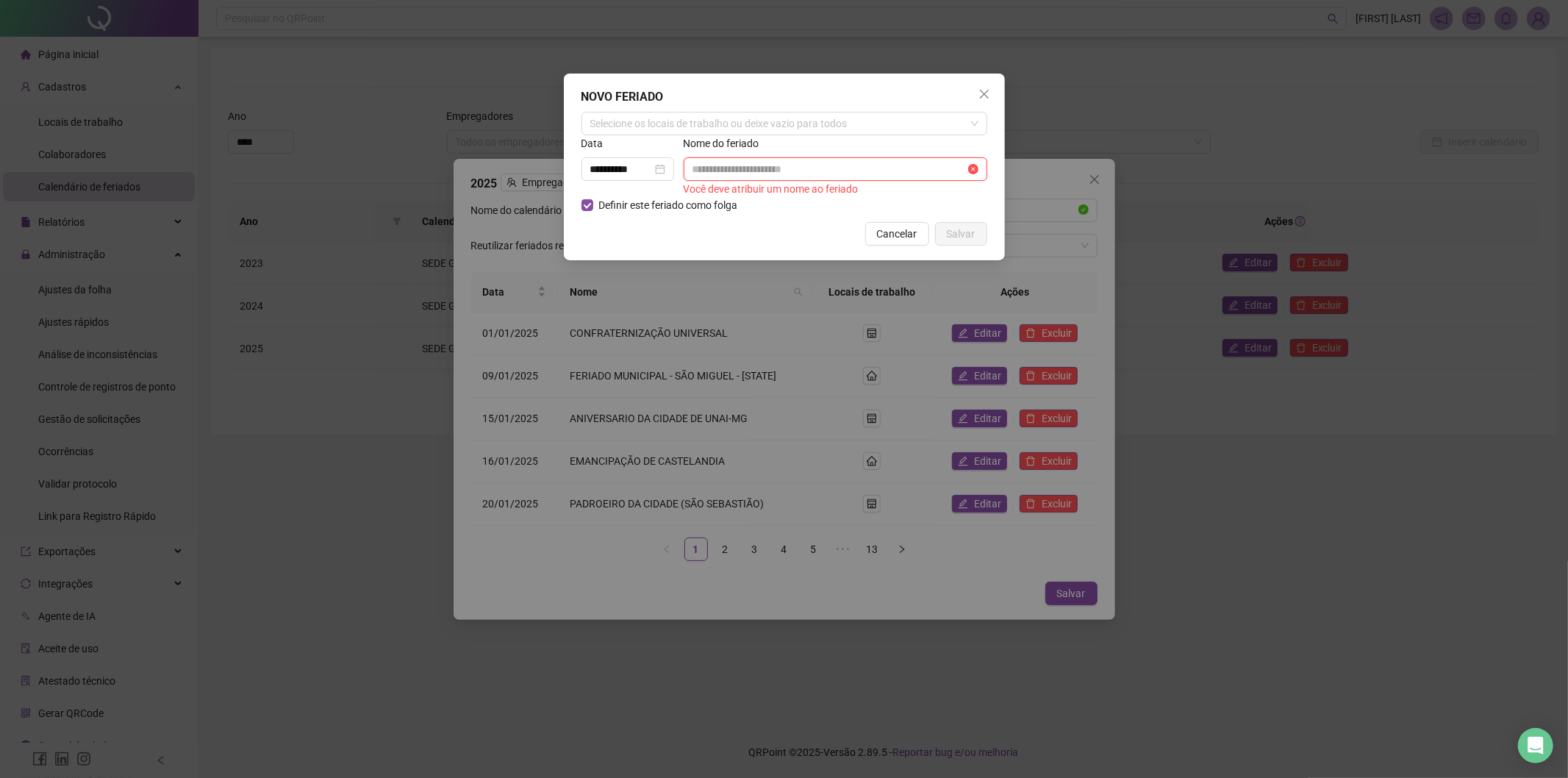 click at bounding box center [828, 169] 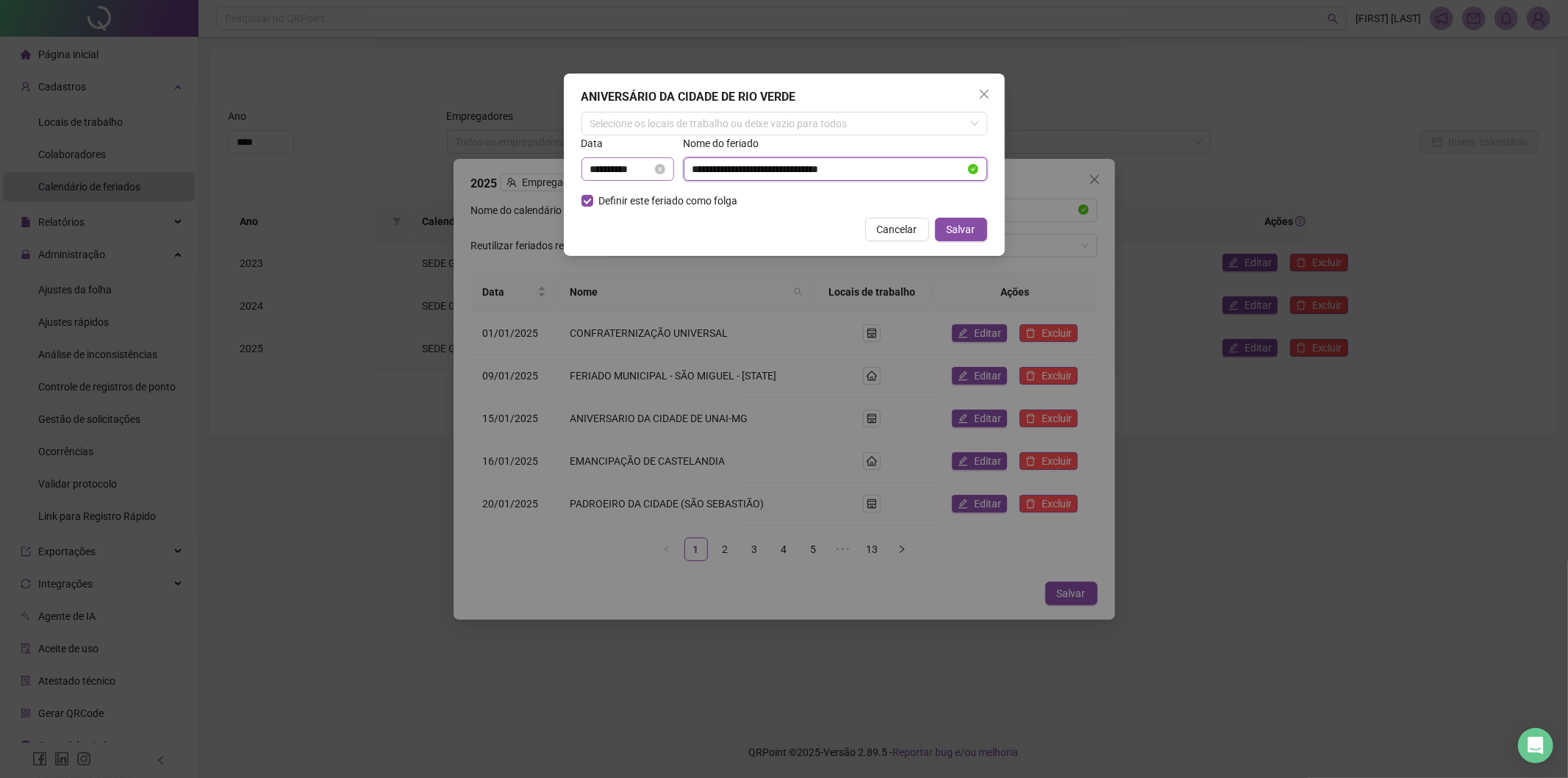 type on "**********" 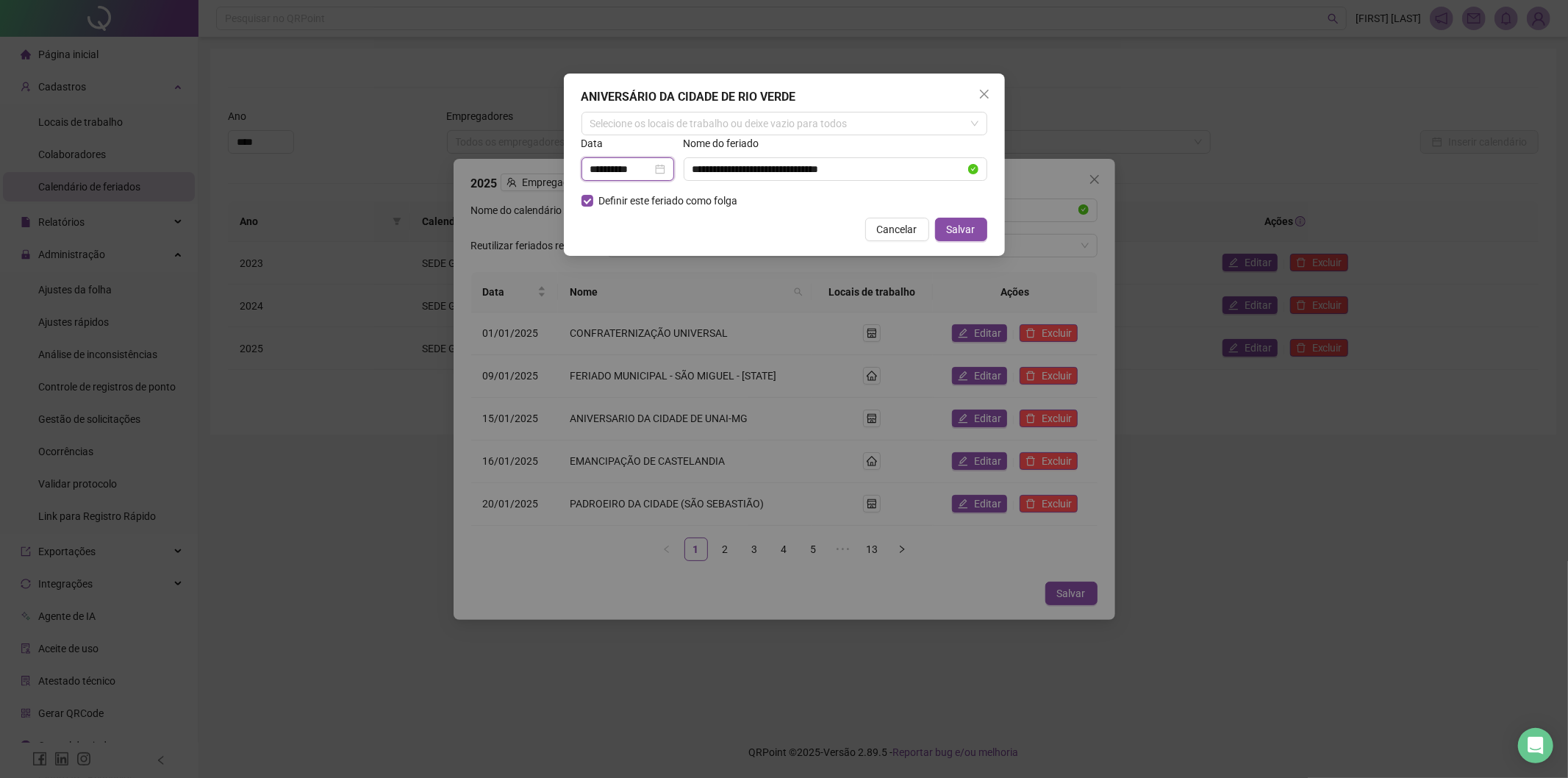drag, startPoint x: 634, startPoint y: 174, endPoint x: 565, endPoint y: 186, distance: 70.035705 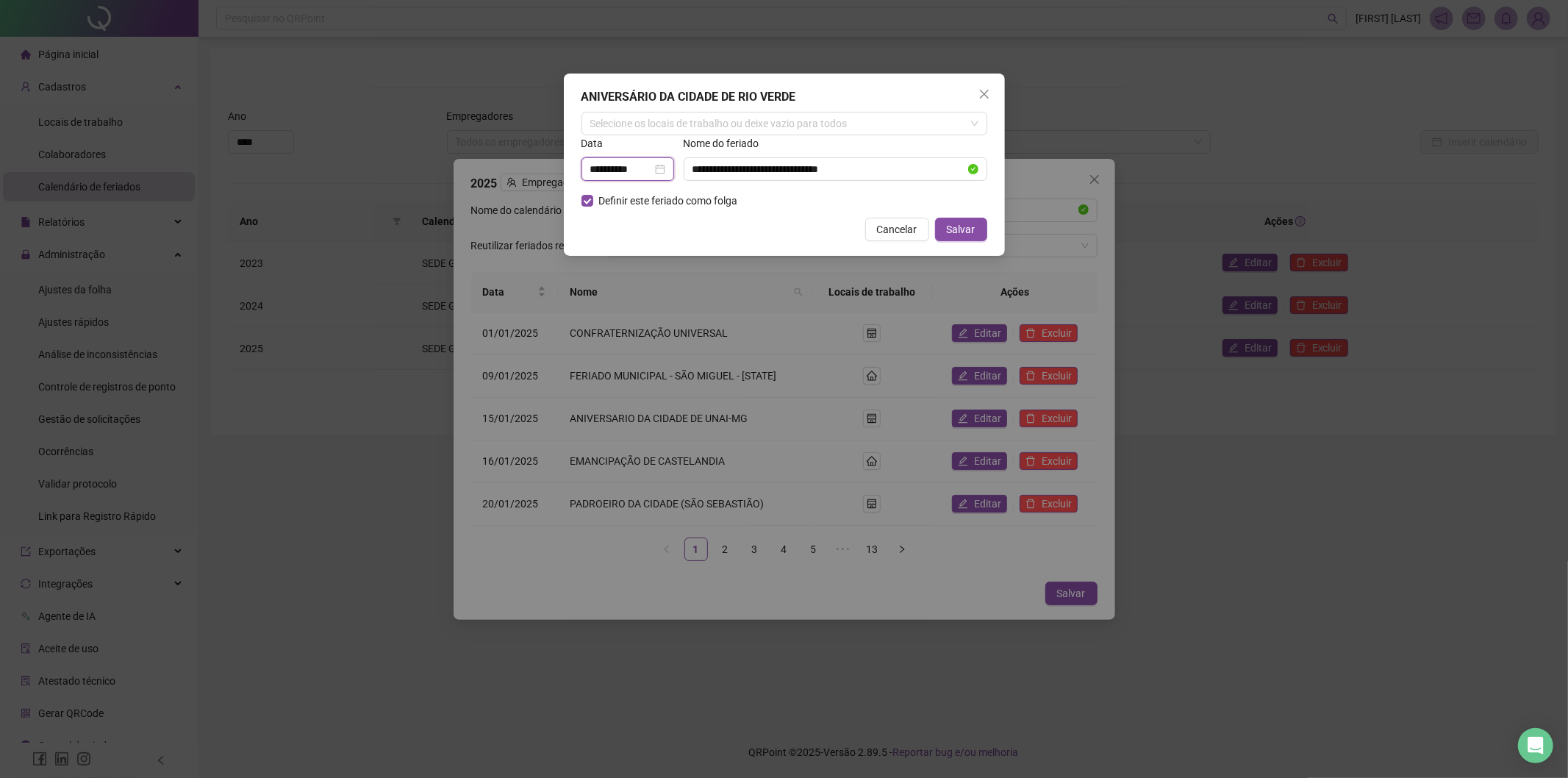 drag, startPoint x: 648, startPoint y: 166, endPoint x: 545, endPoint y: 179, distance: 103.8171 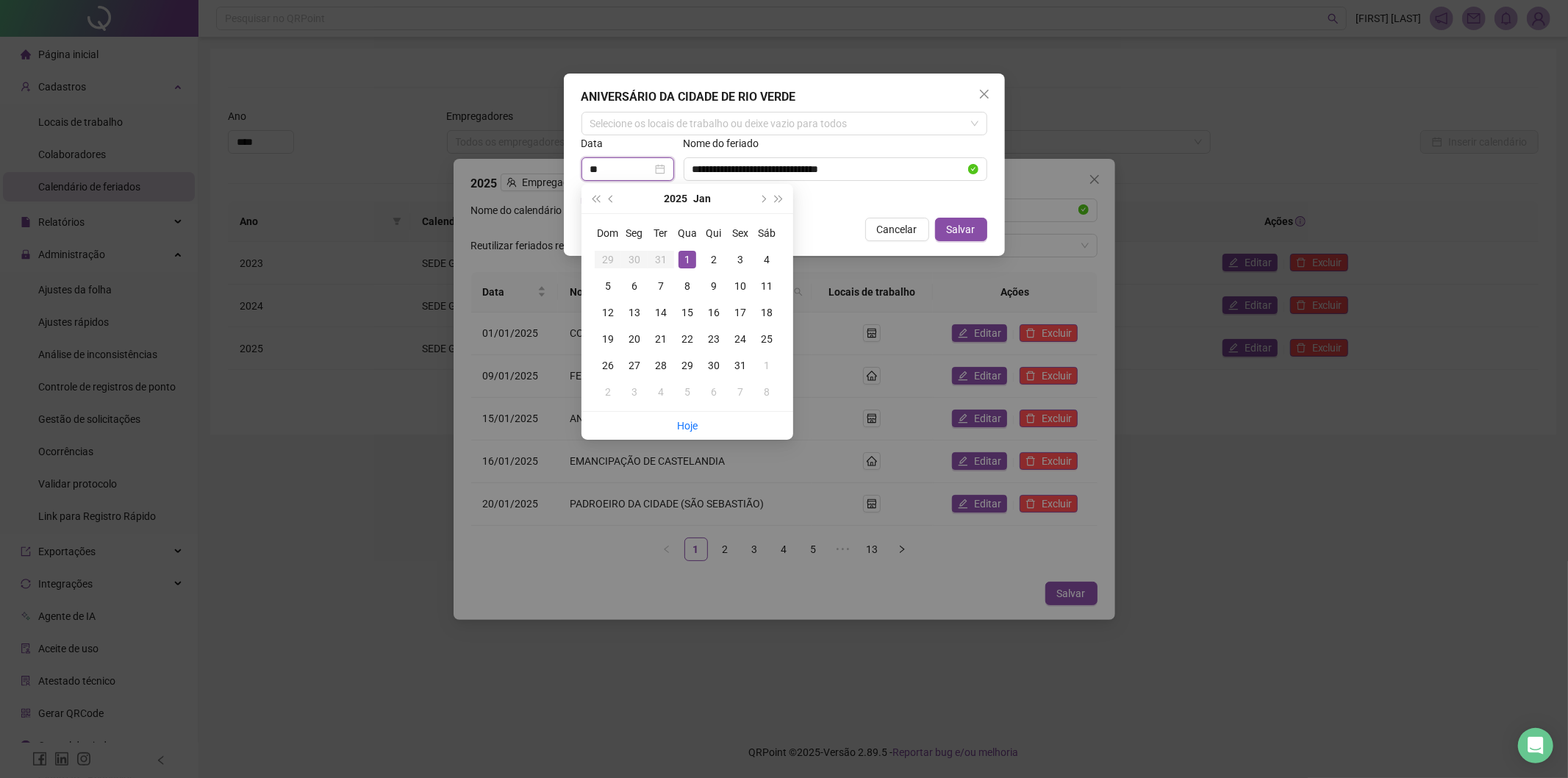 type on "*" 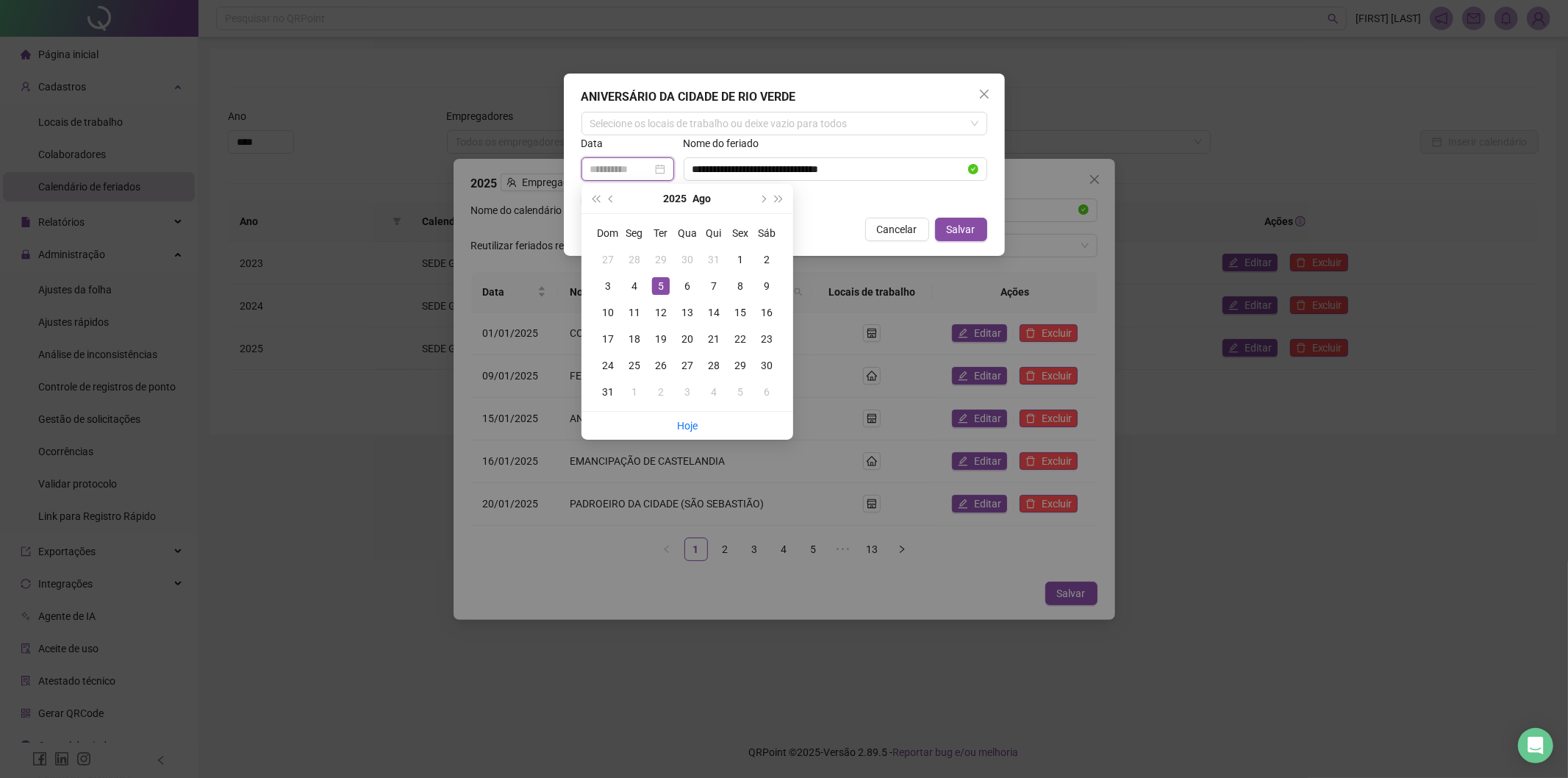 type on "**********" 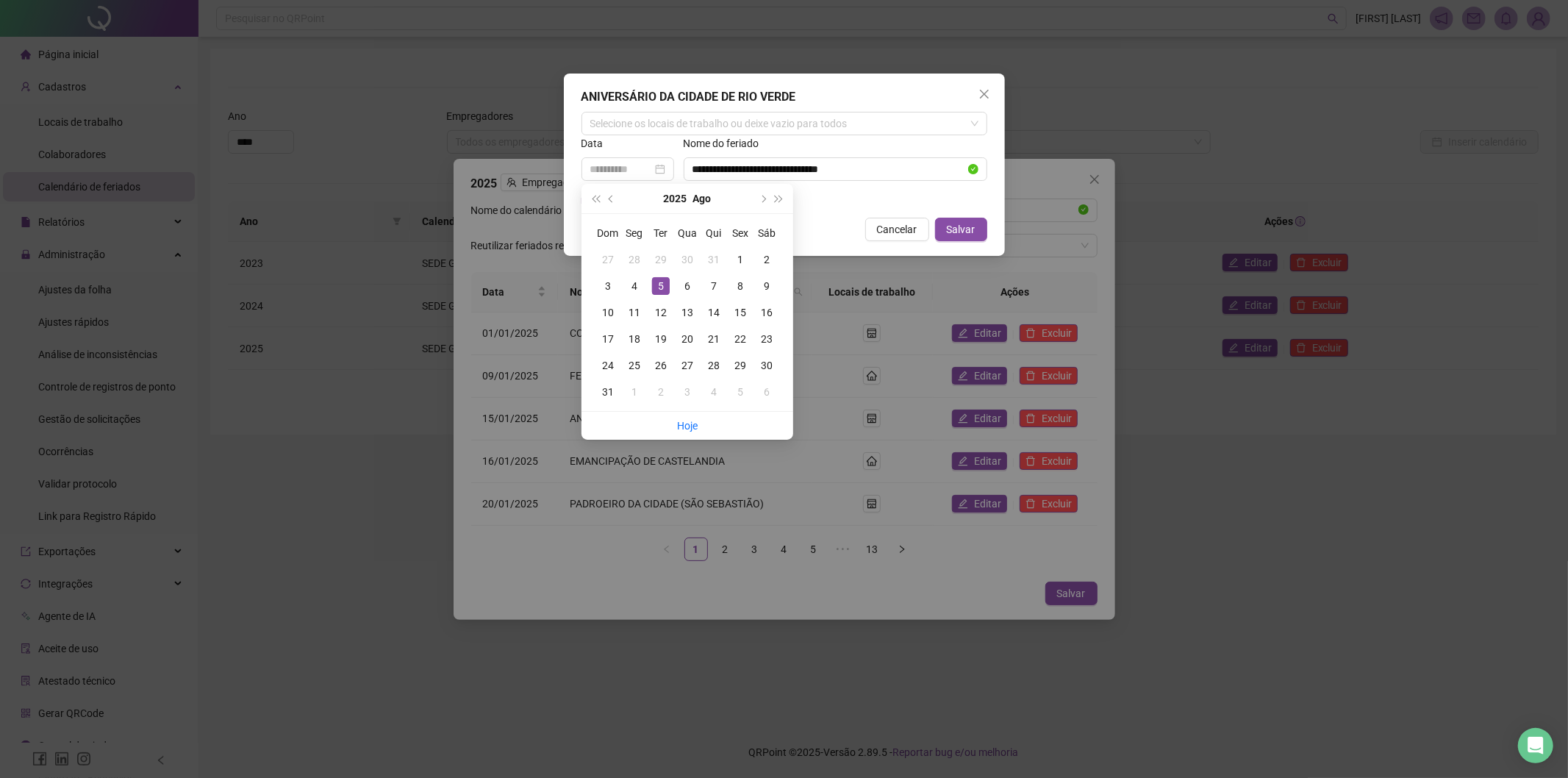 click on "5" at bounding box center (661, 286) 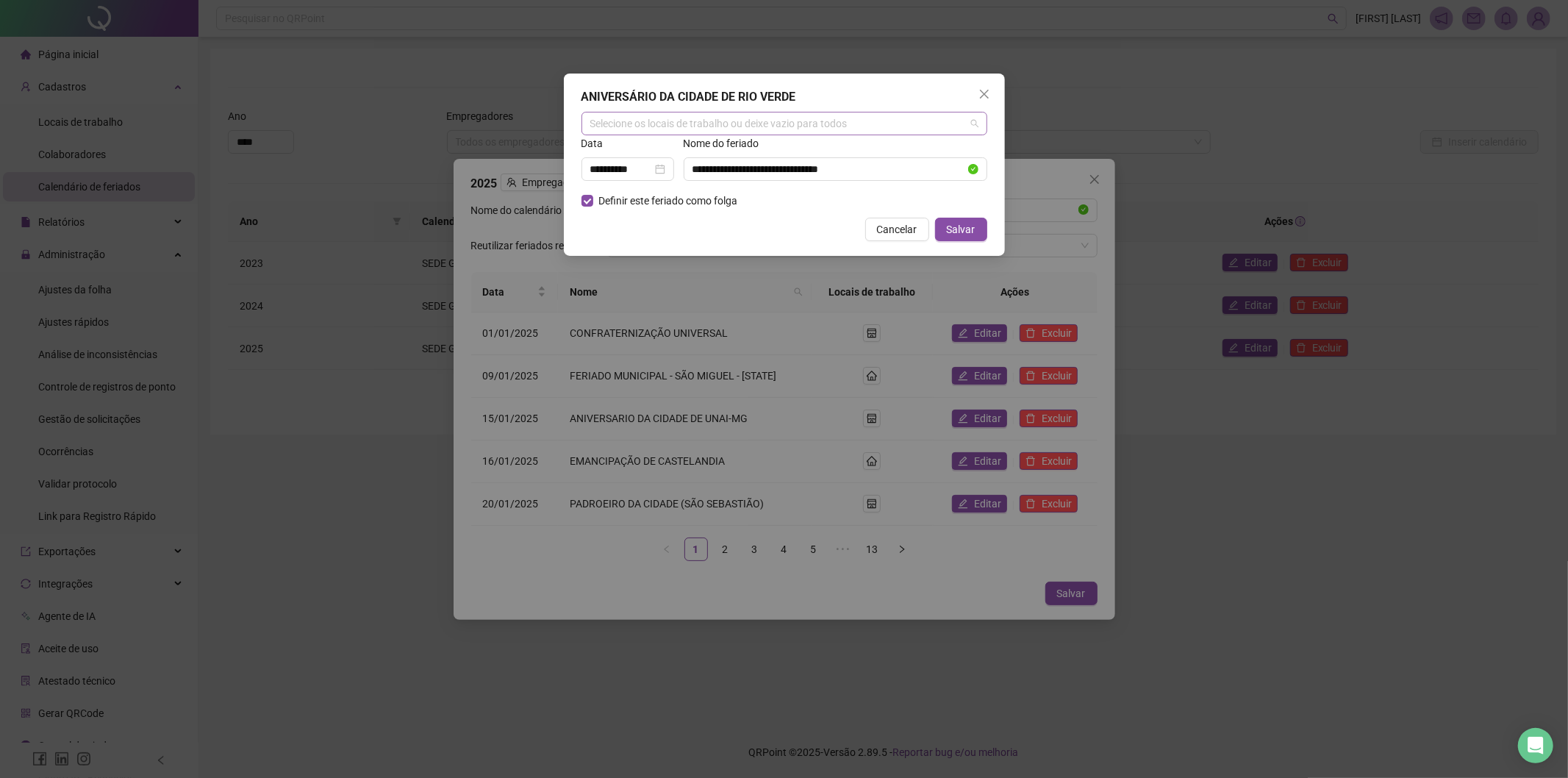click on "Selecione os locais de trabalho ou deixe vazio para todos" at bounding box center [784, 124] 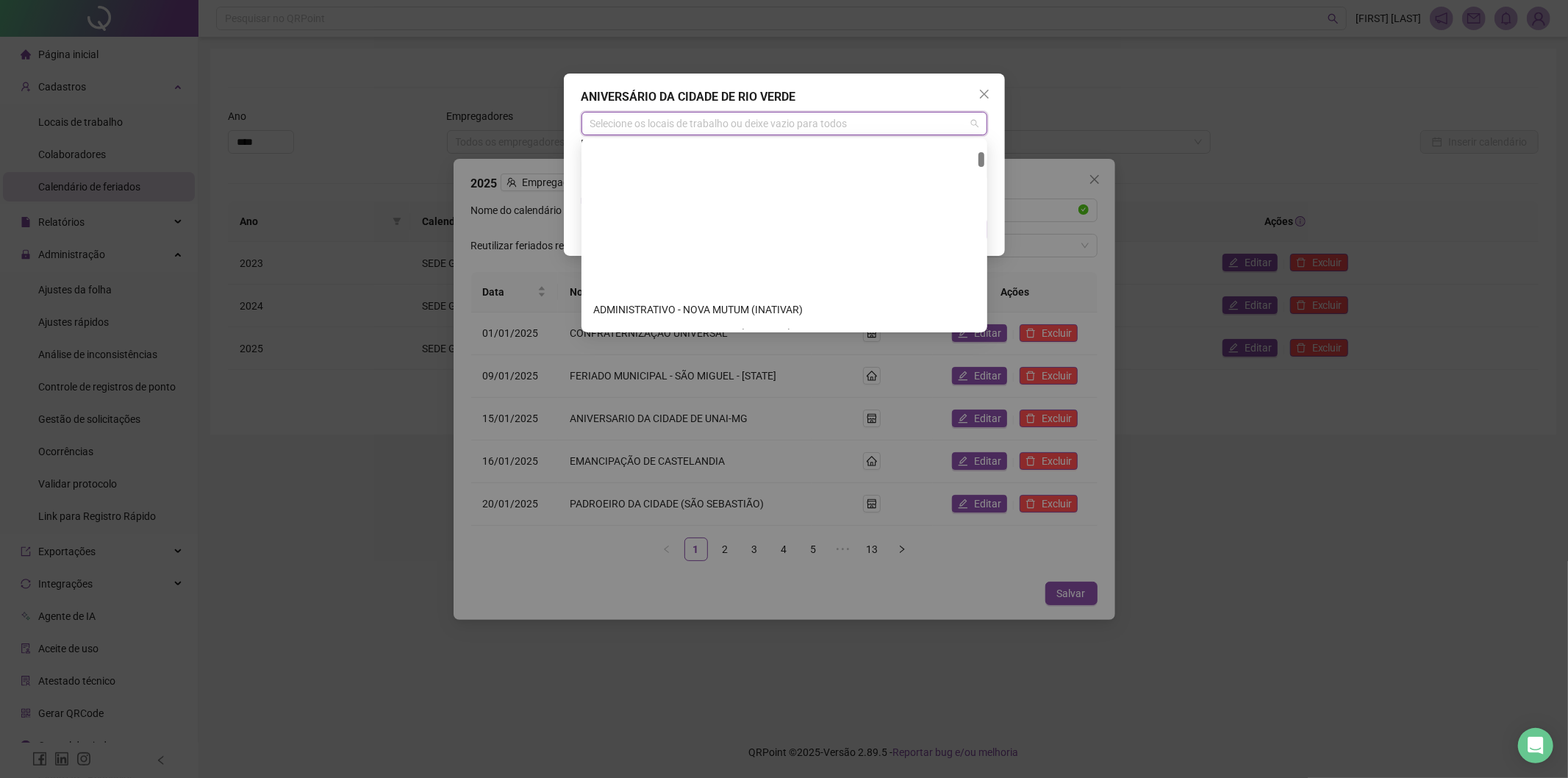 scroll, scrollTop: 571, scrollLeft: 0, axis: vertical 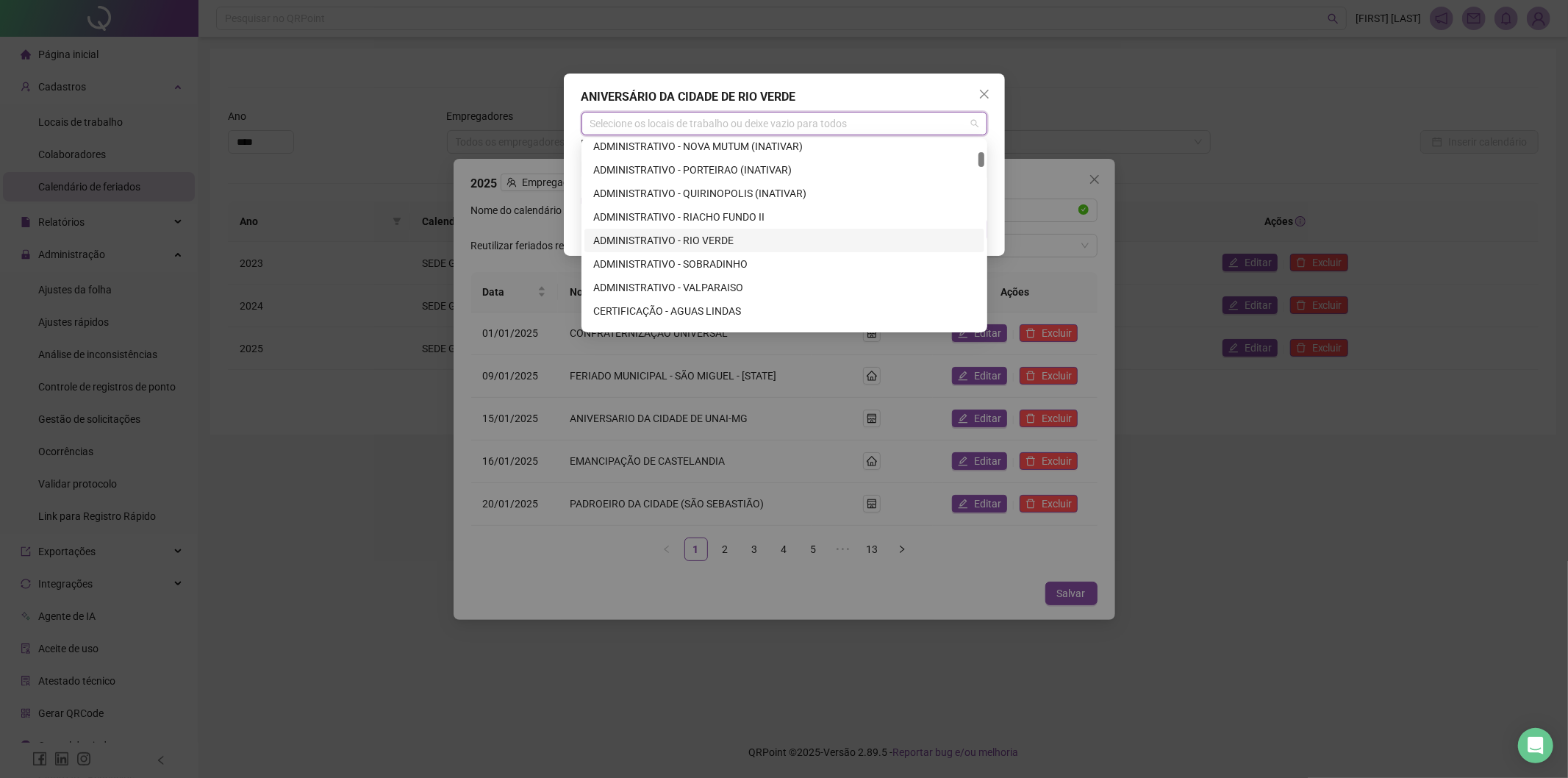 click on "ADMINISTRATIVO - RIO VERDE" at bounding box center [784, 240] 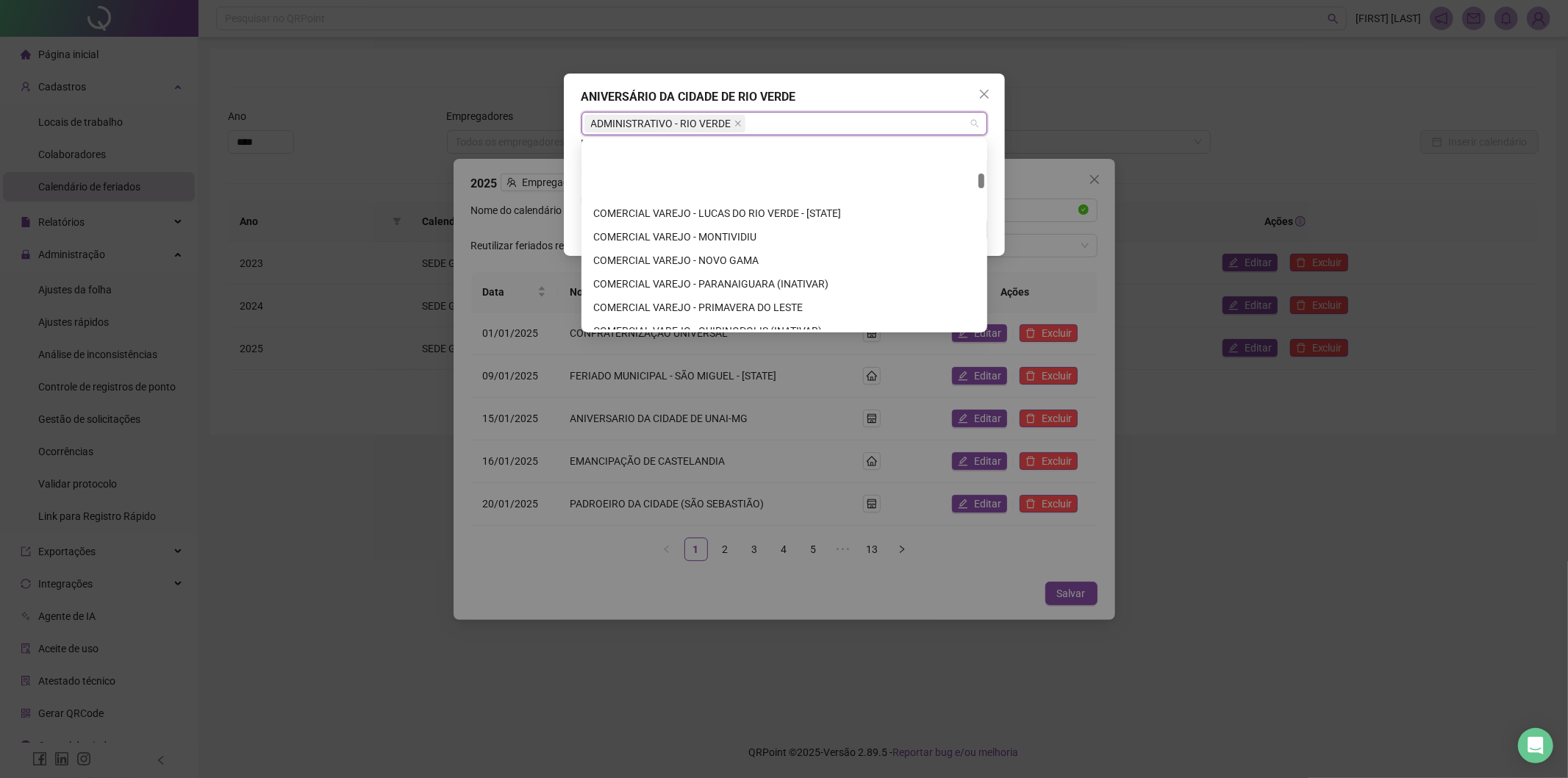 scroll, scrollTop: 1716, scrollLeft: 0, axis: vertical 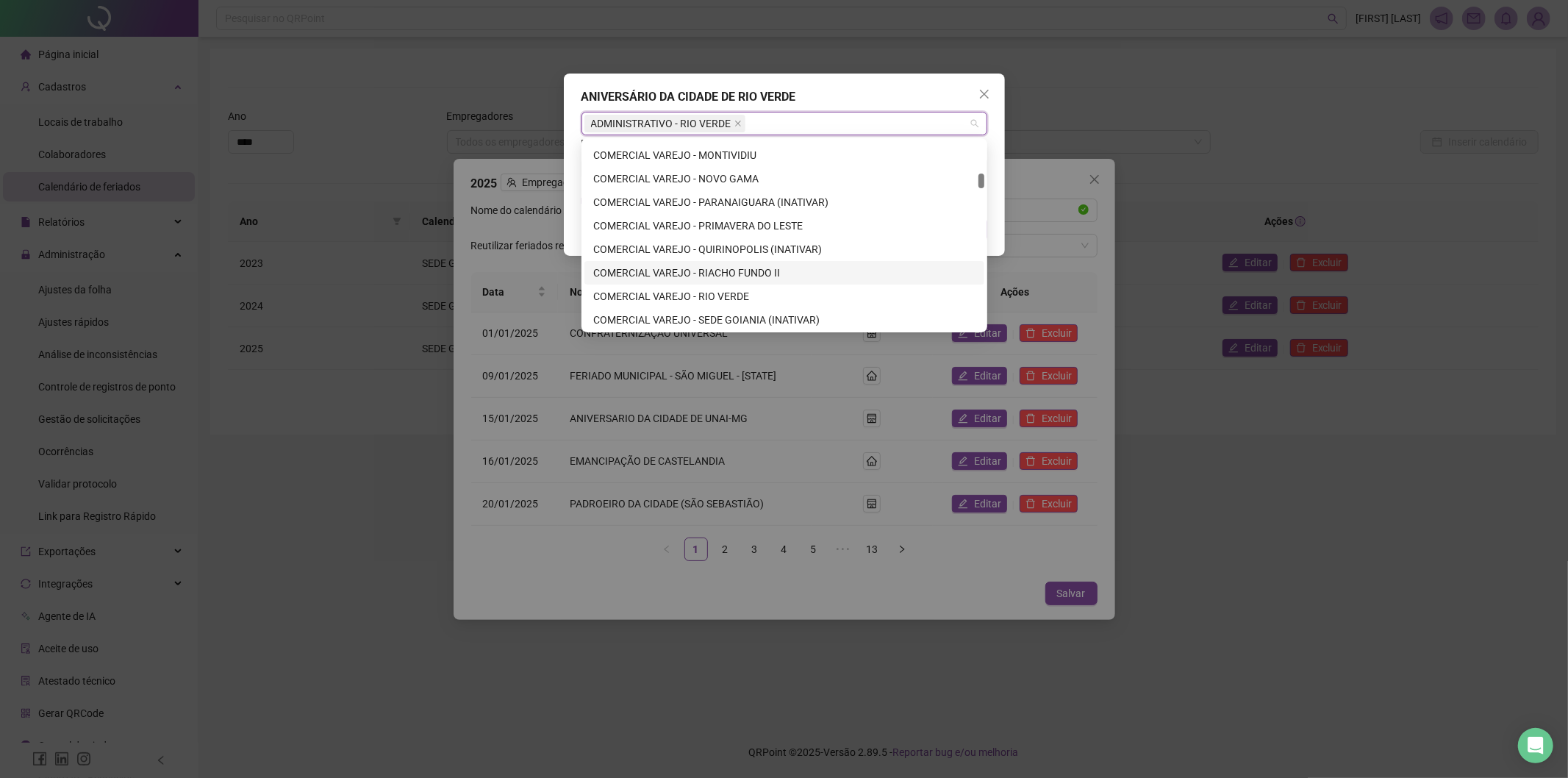 click on "COMERCIAL VAREJO - RIACHO FUNDO II" at bounding box center [784, 273] 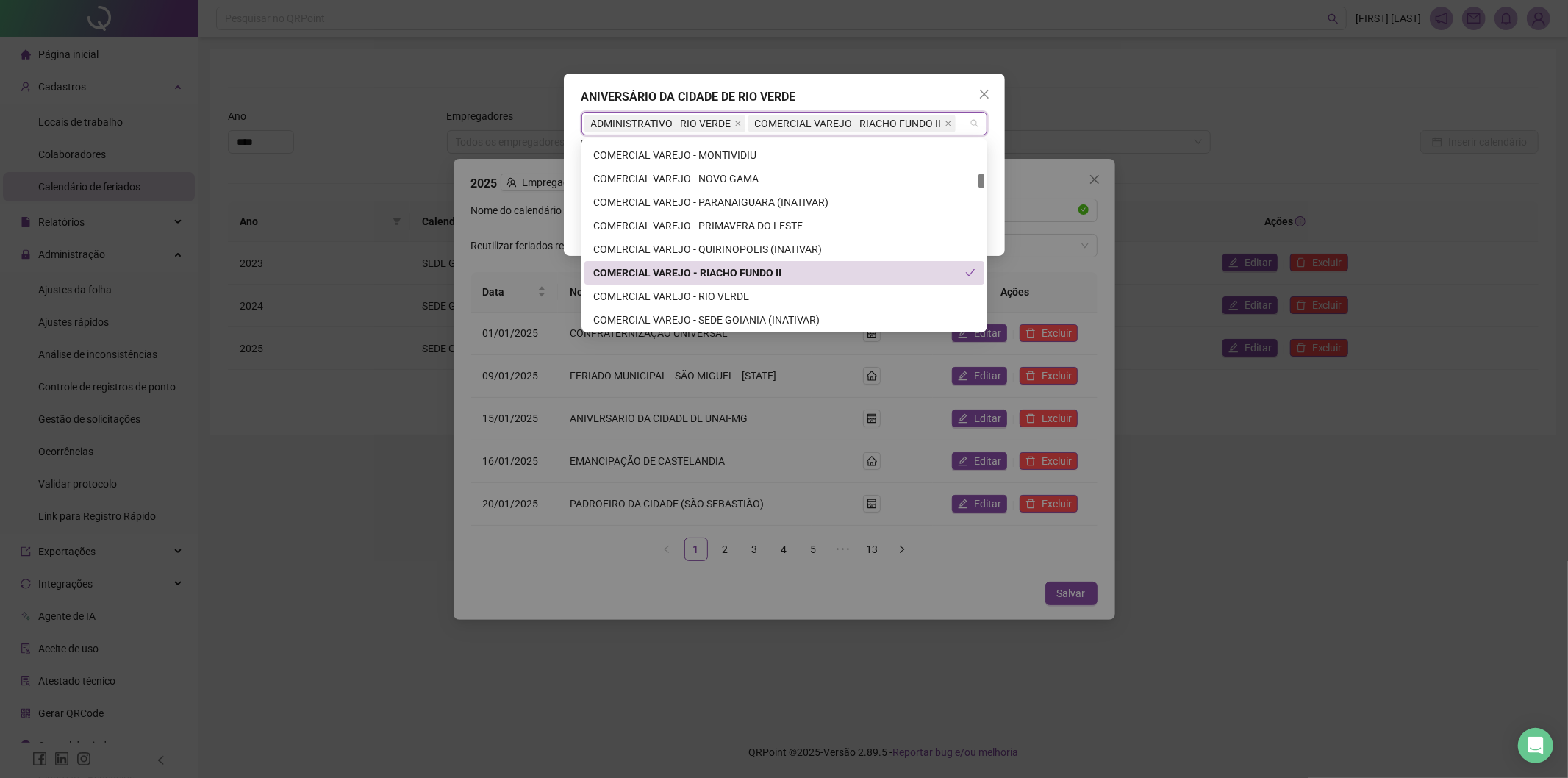 drag, startPoint x: 760, startPoint y: 276, endPoint x: 757, endPoint y: 285, distance: 9.486833 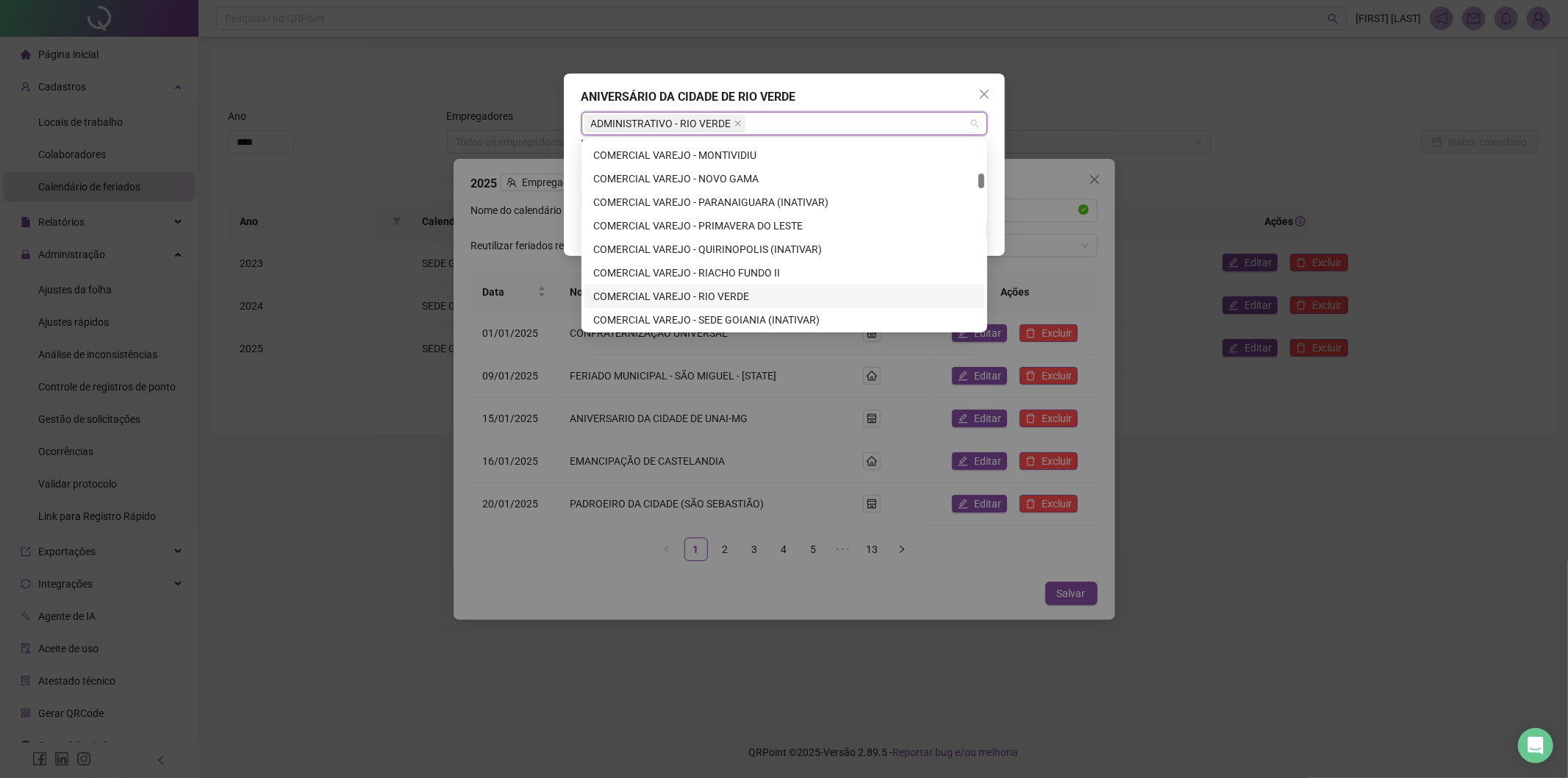 click on "COMERCIAL VAREJO - RIO VERDE" at bounding box center [784, 296] 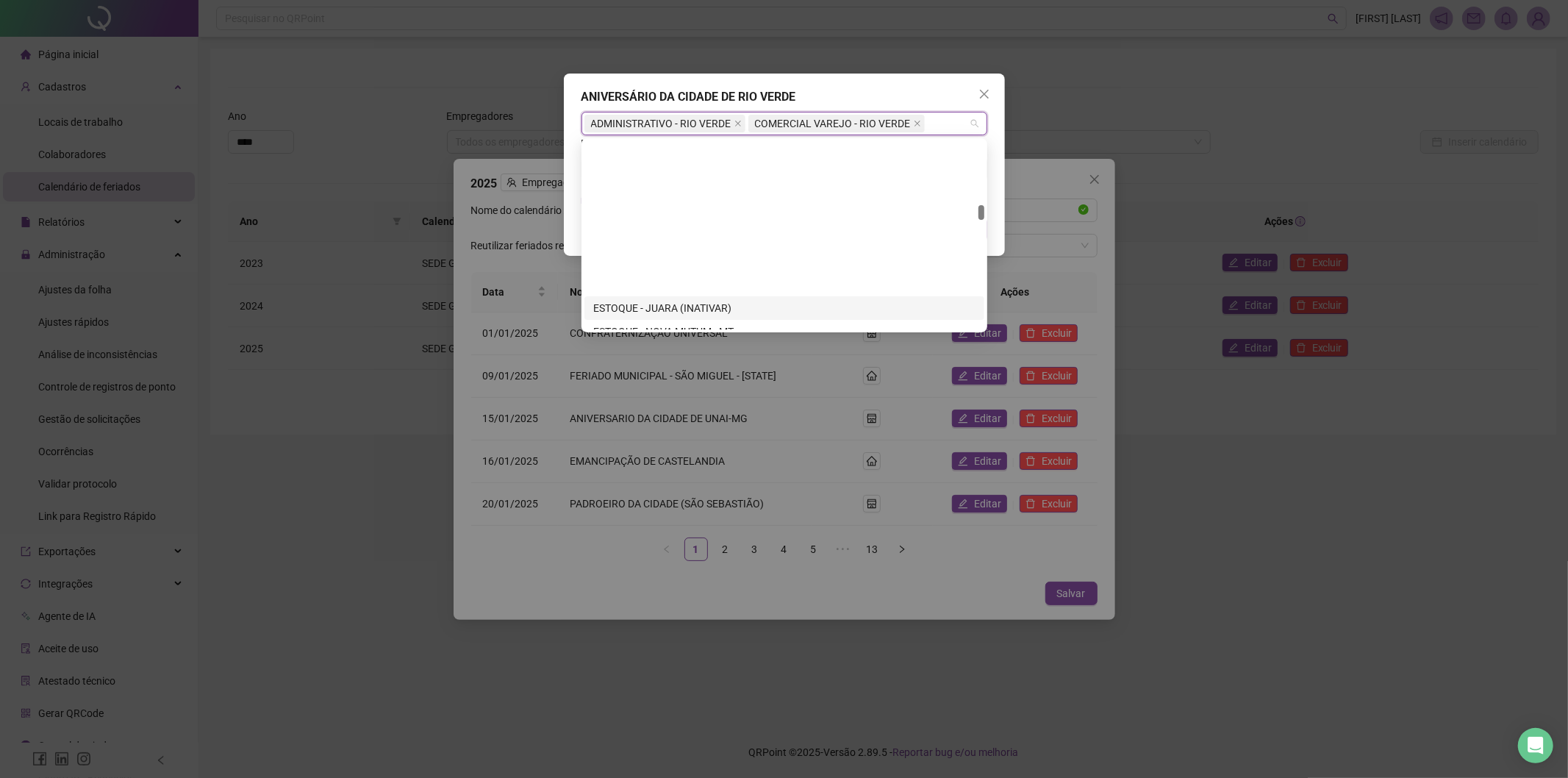 scroll, scrollTop: 3431, scrollLeft: 0, axis: vertical 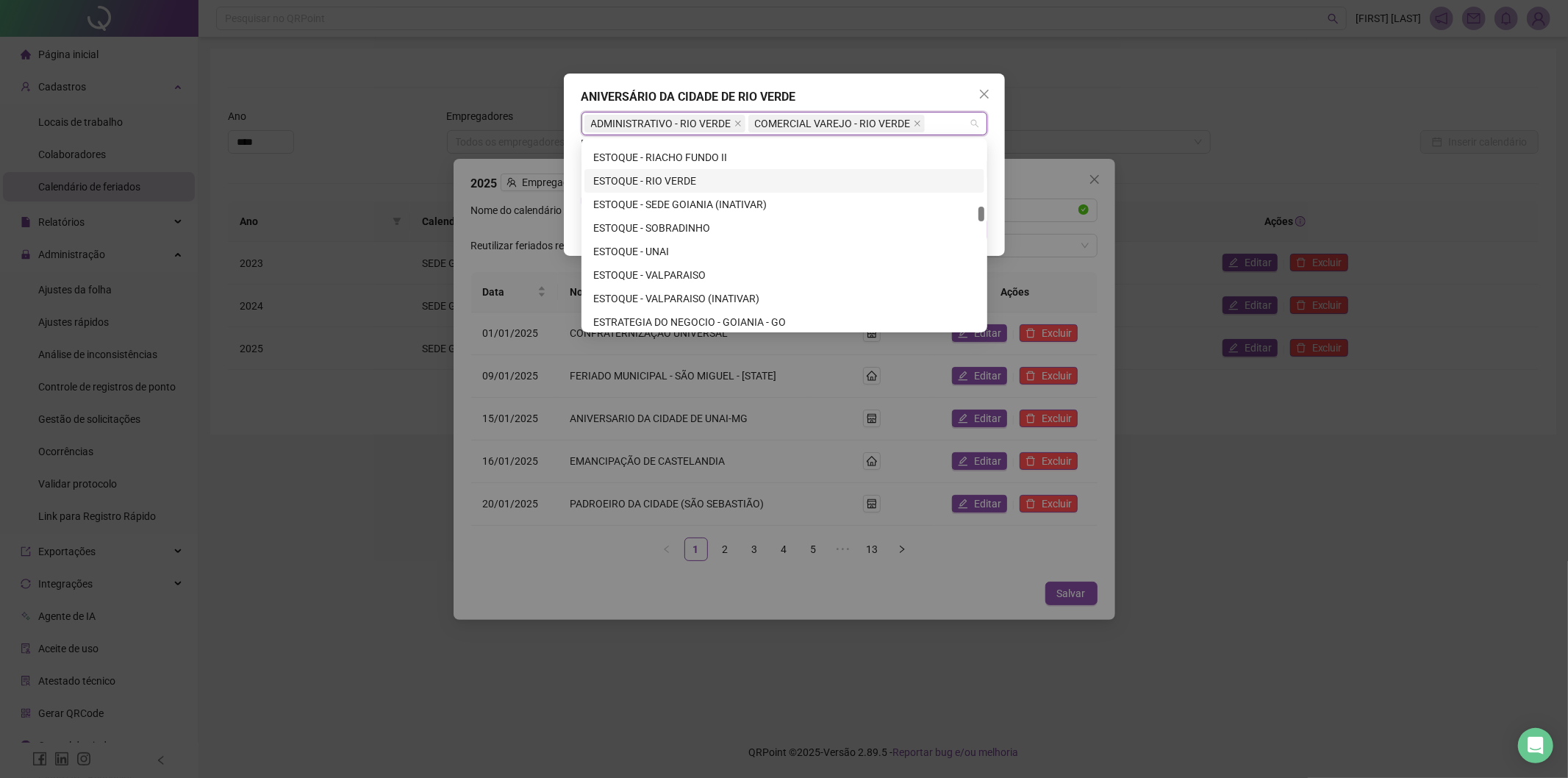 click on "ESTOQUE - RIO VERDE" at bounding box center [784, 181] 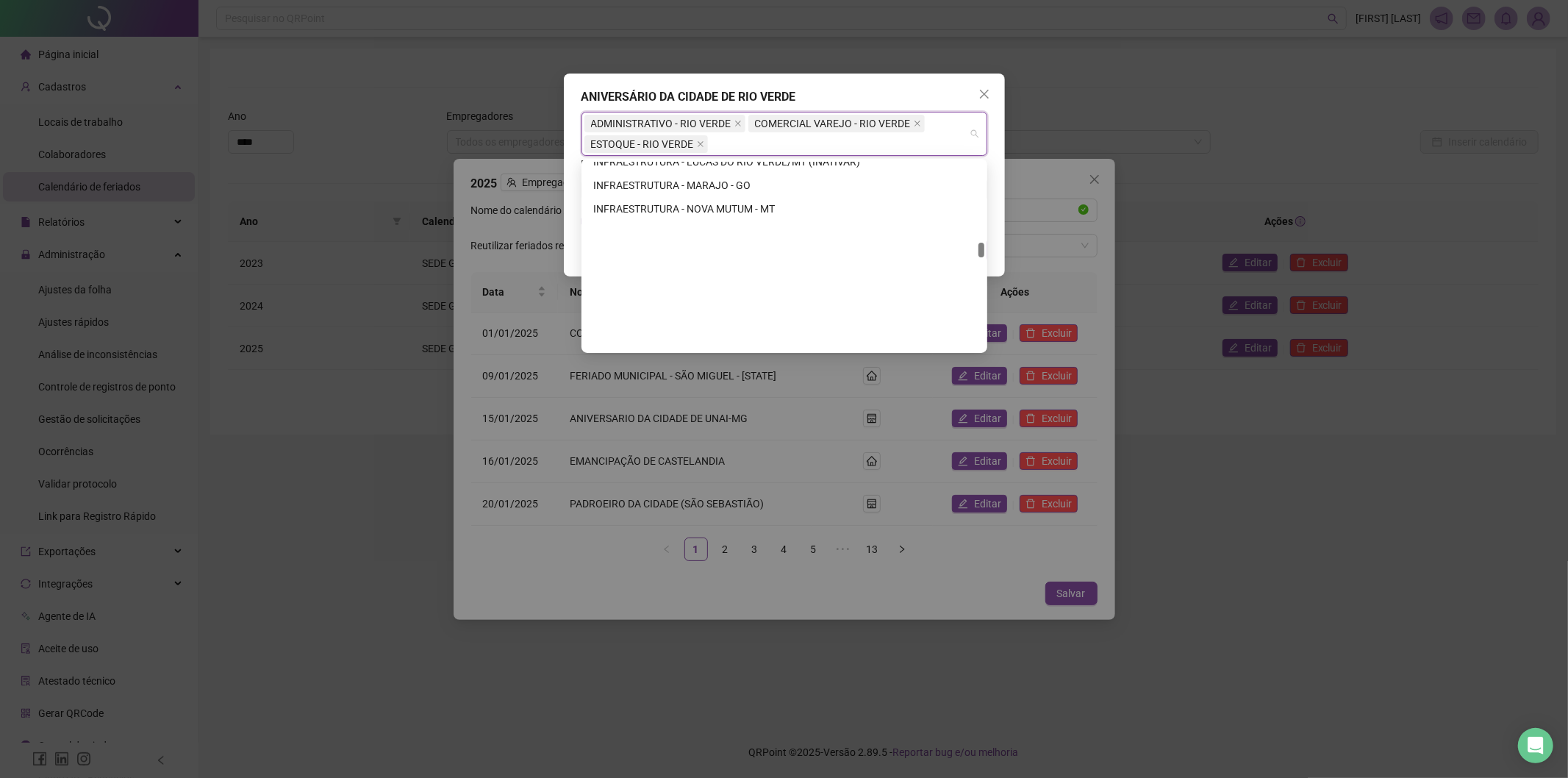 scroll, scrollTop: 4248, scrollLeft: 0, axis: vertical 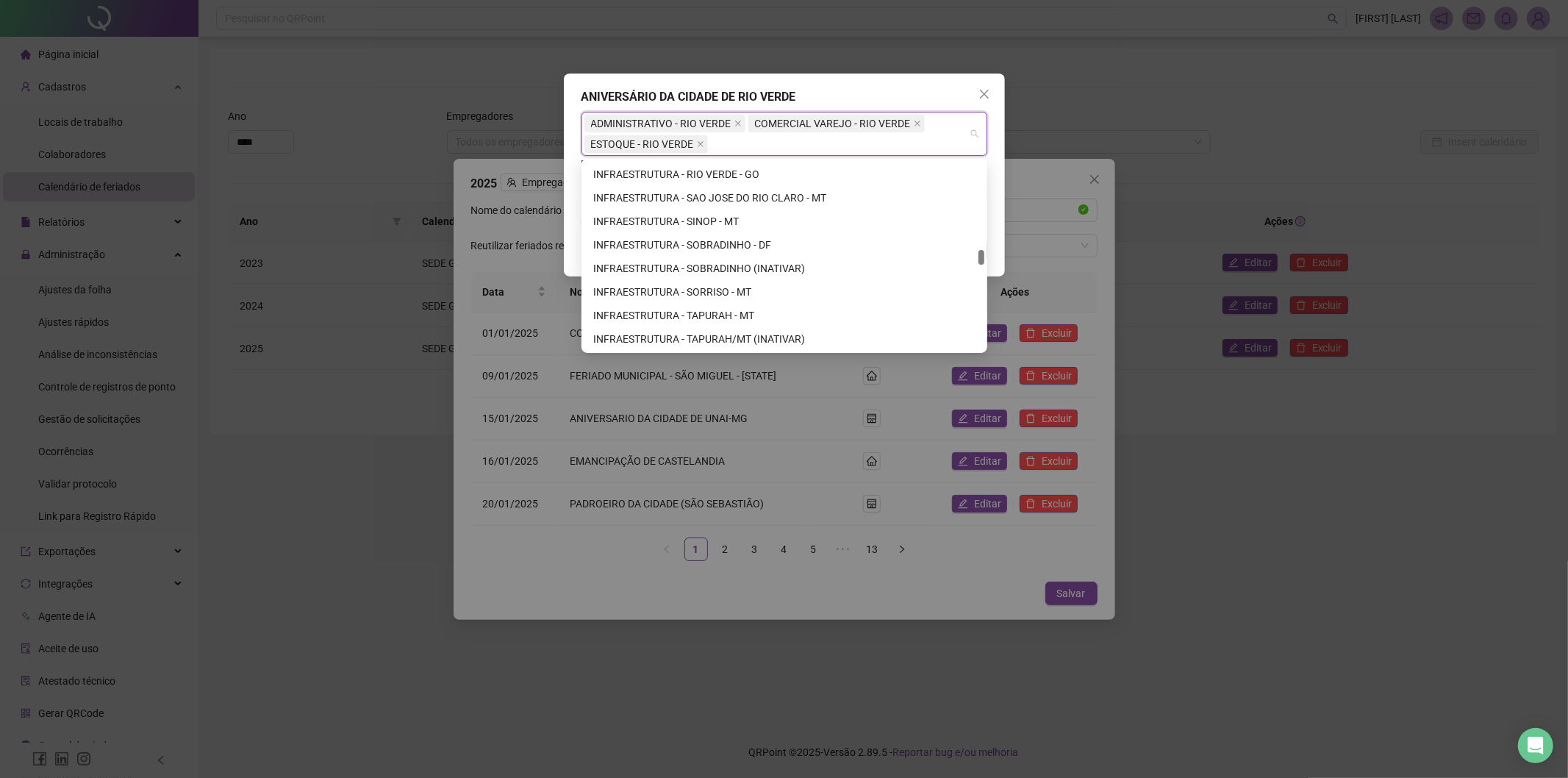 drag, startPoint x: 980, startPoint y: 246, endPoint x: 975, endPoint y: 254, distance: 9.433981 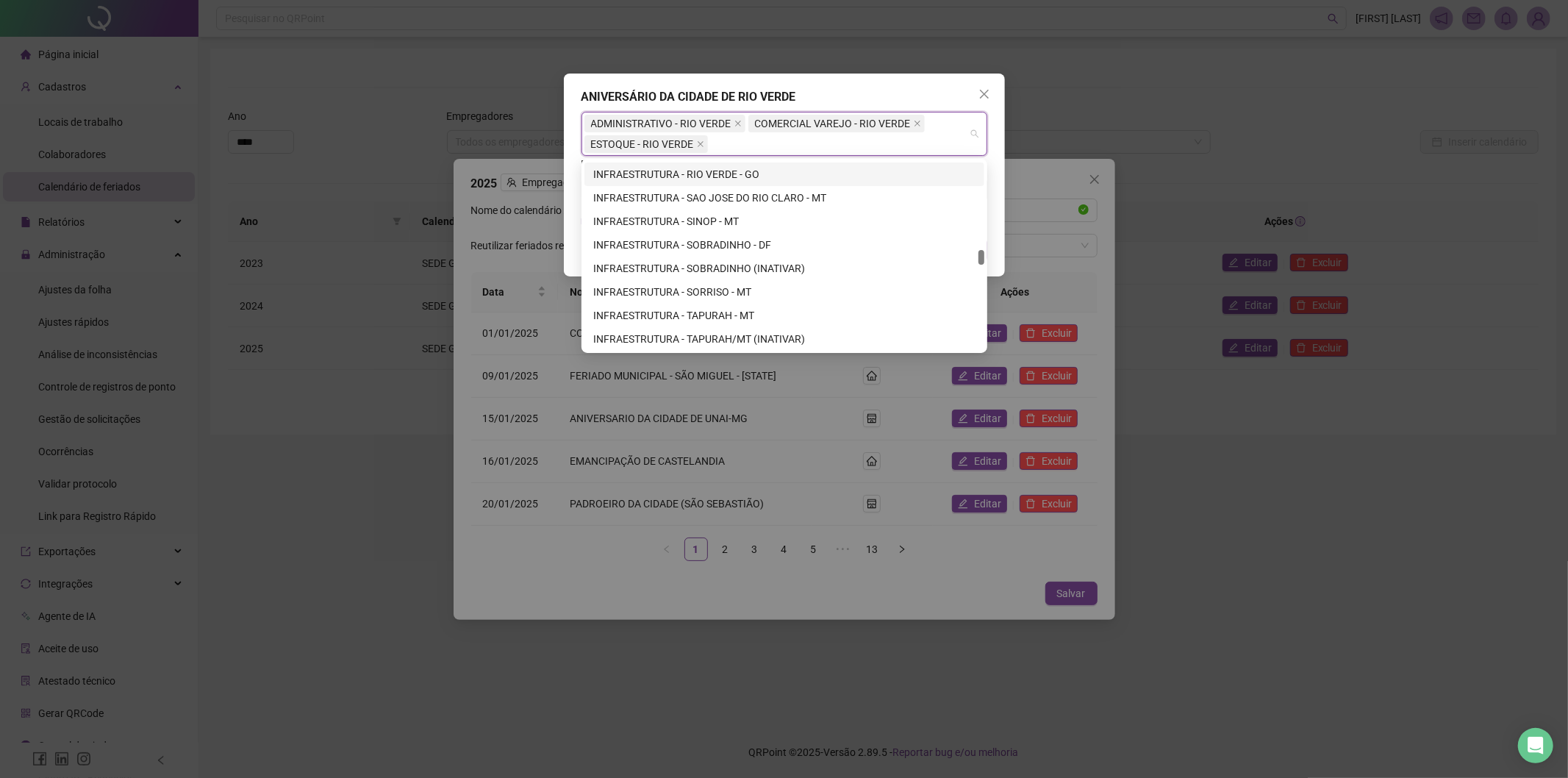 click on "INFRAESTRUTURA - RIO VERDE - GO" at bounding box center [784, 174] 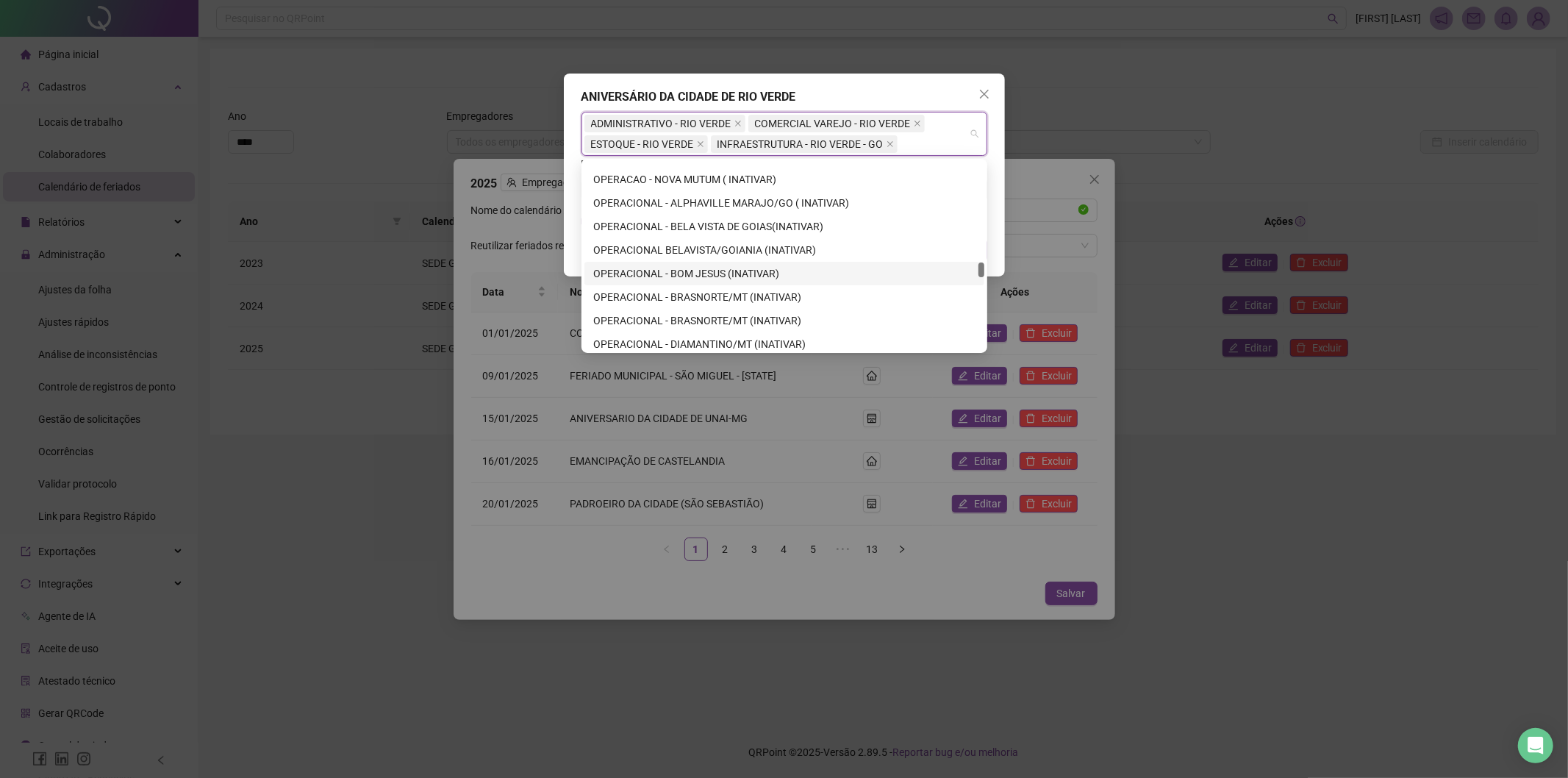 scroll, scrollTop: 5125, scrollLeft: 0, axis: vertical 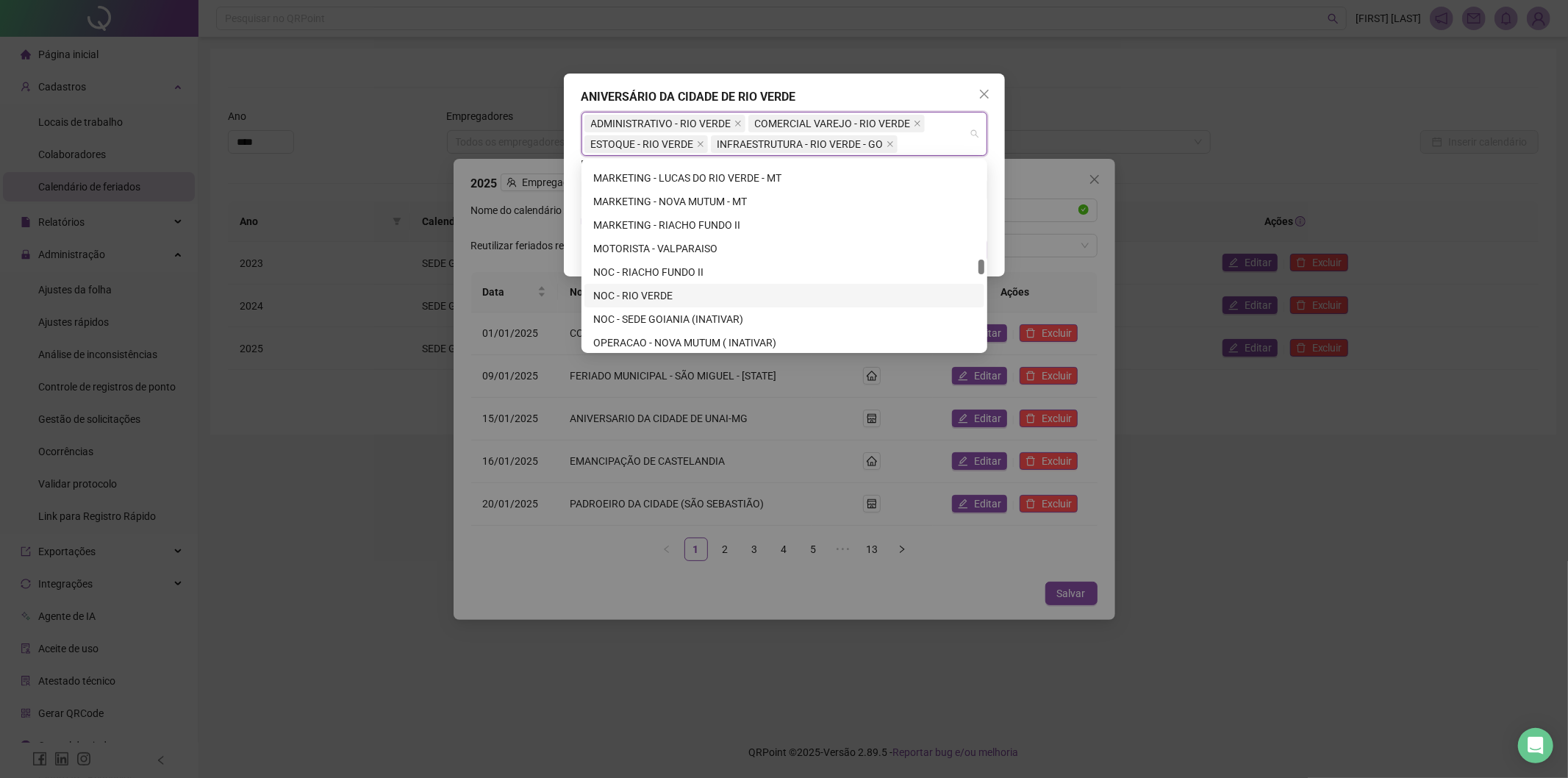 click on "NOC - RIO VERDE" at bounding box center [784, 296] 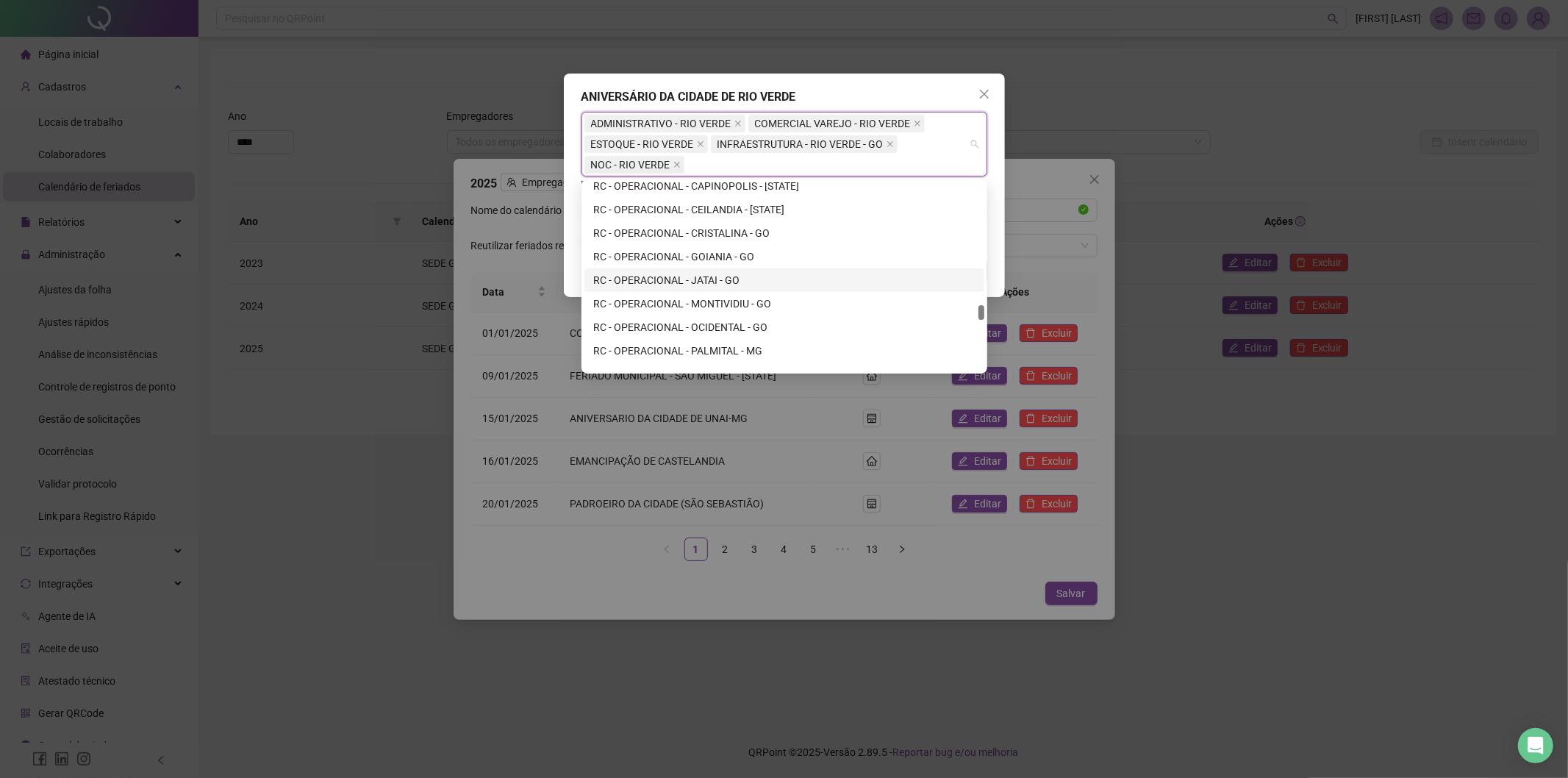 scroll, scrollTop: 6596, scrollLeft: 0, axis: vertical 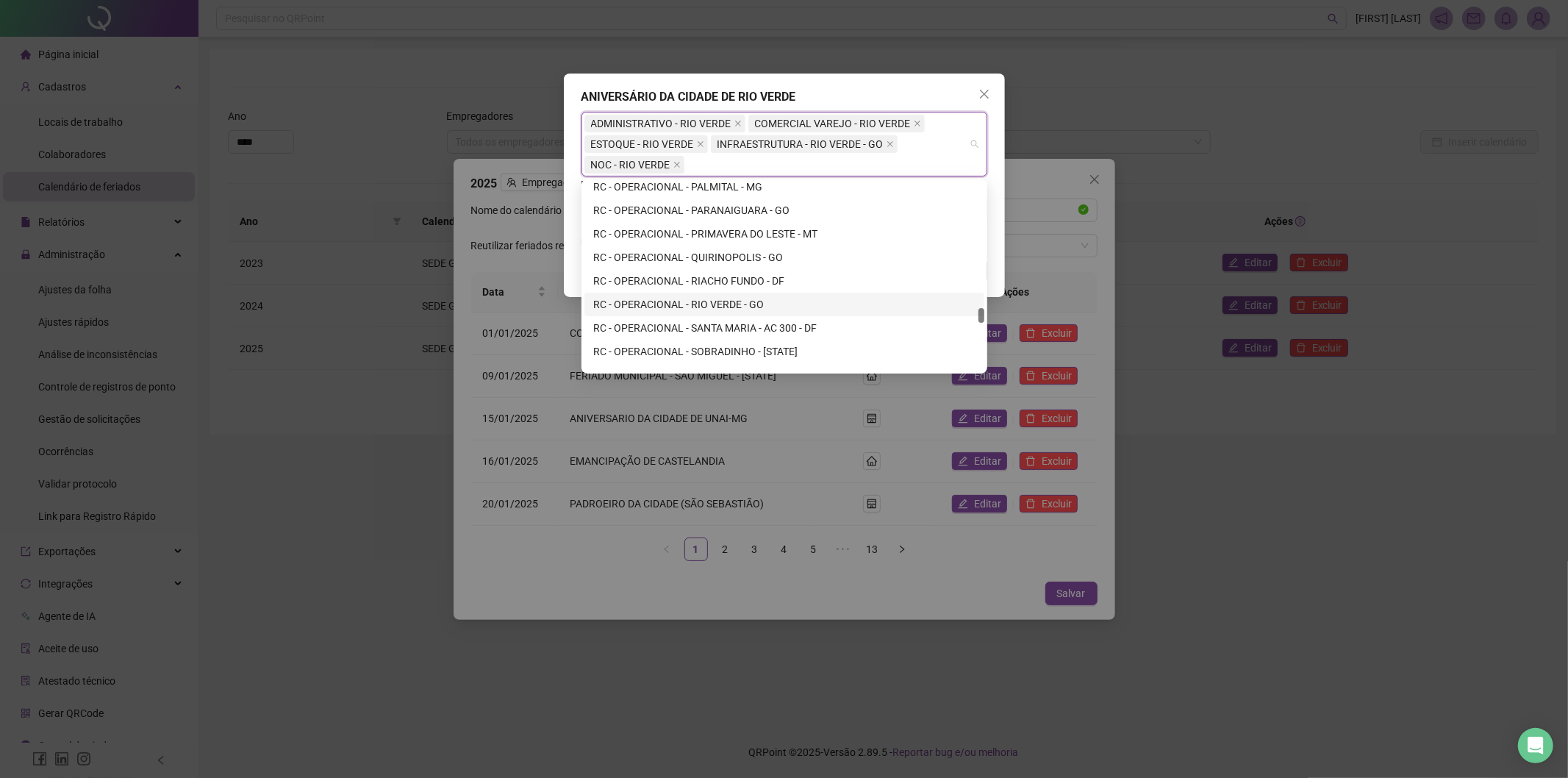 click on "RC - OPERACIONAL - RIO VERDE - GO" at bounding box center [784, 304] 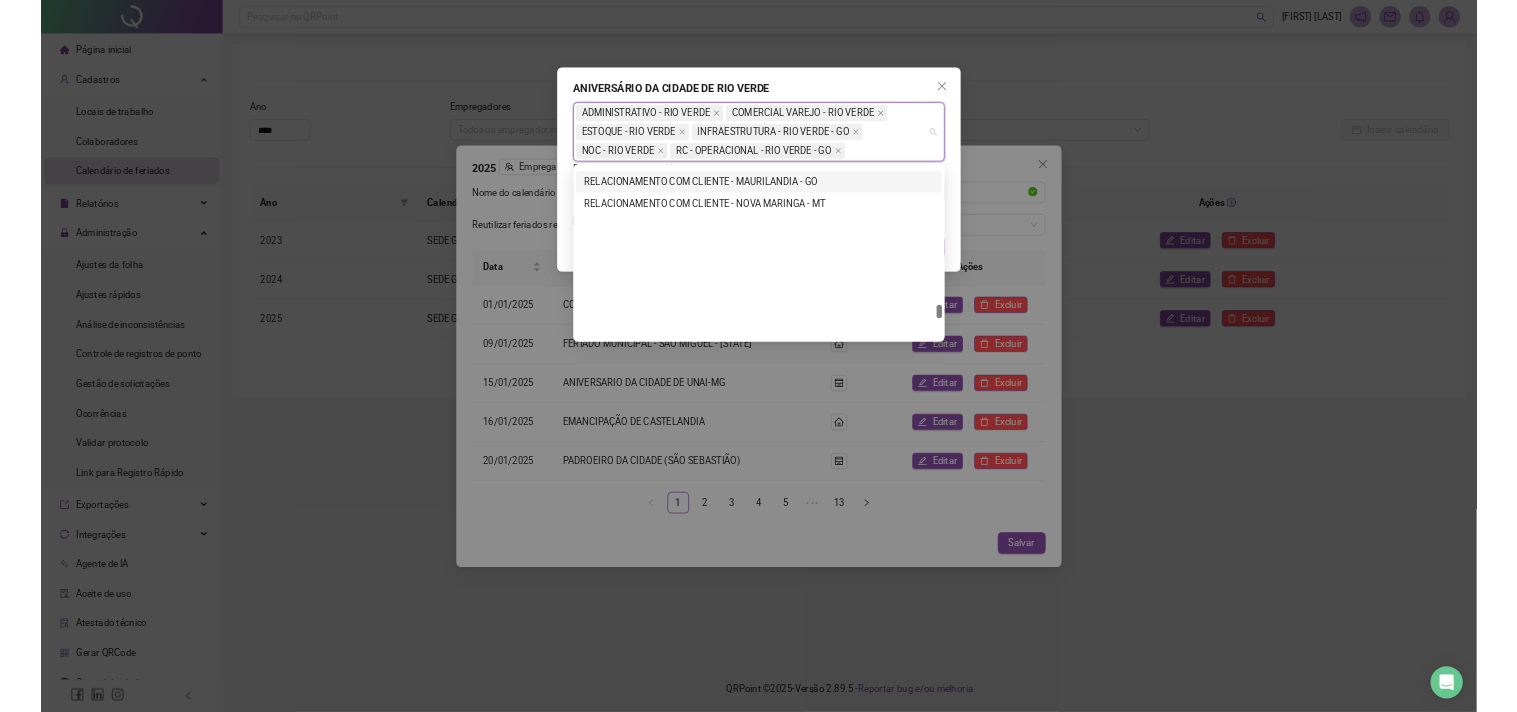 scroll, scrollTop: 10636, scrollLeft: 0, axis: vertical 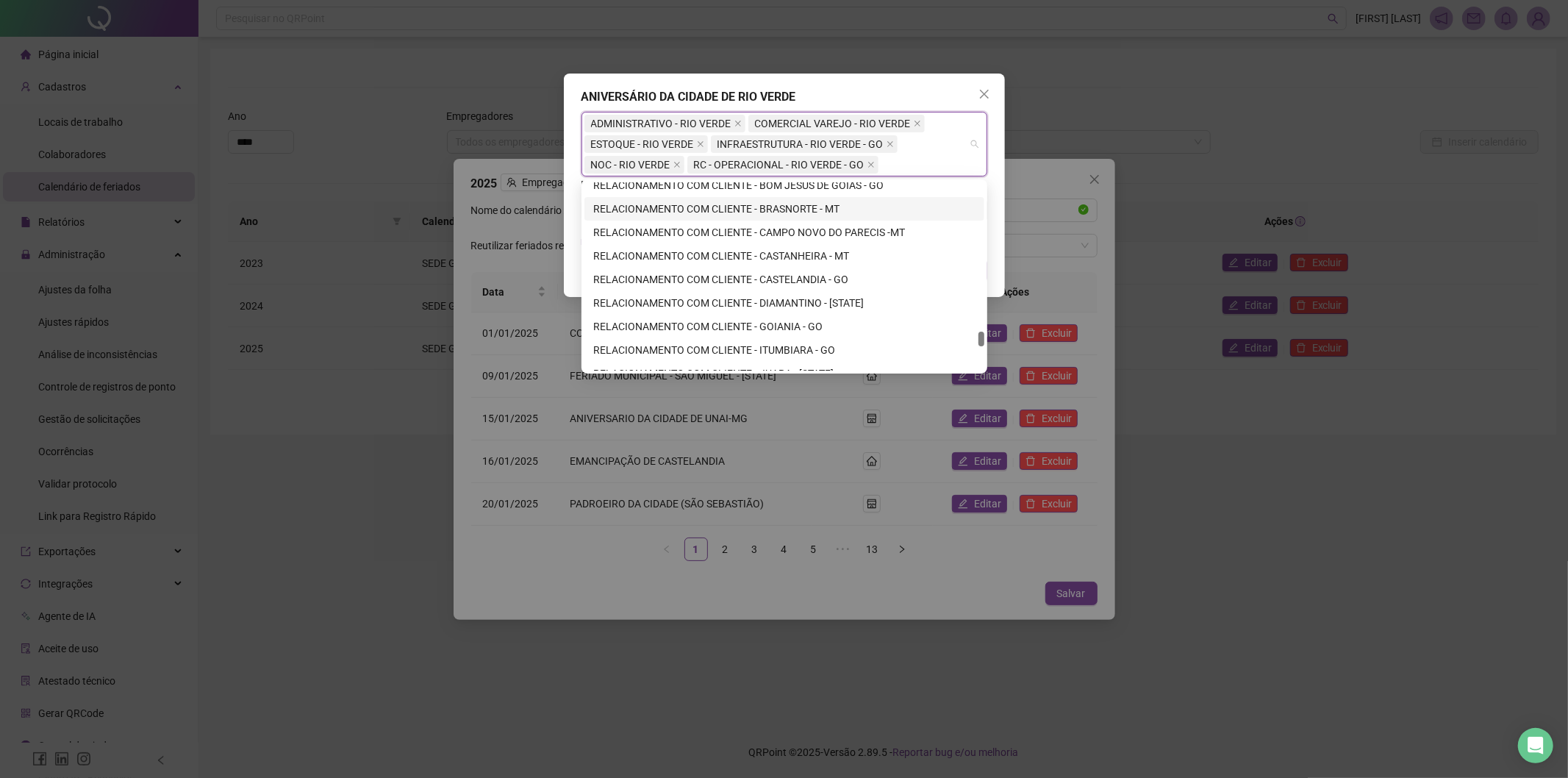click on "ANIVERSÁRIO DA CIDADE DE RIO VERDE" at bounding box center (784, 97) 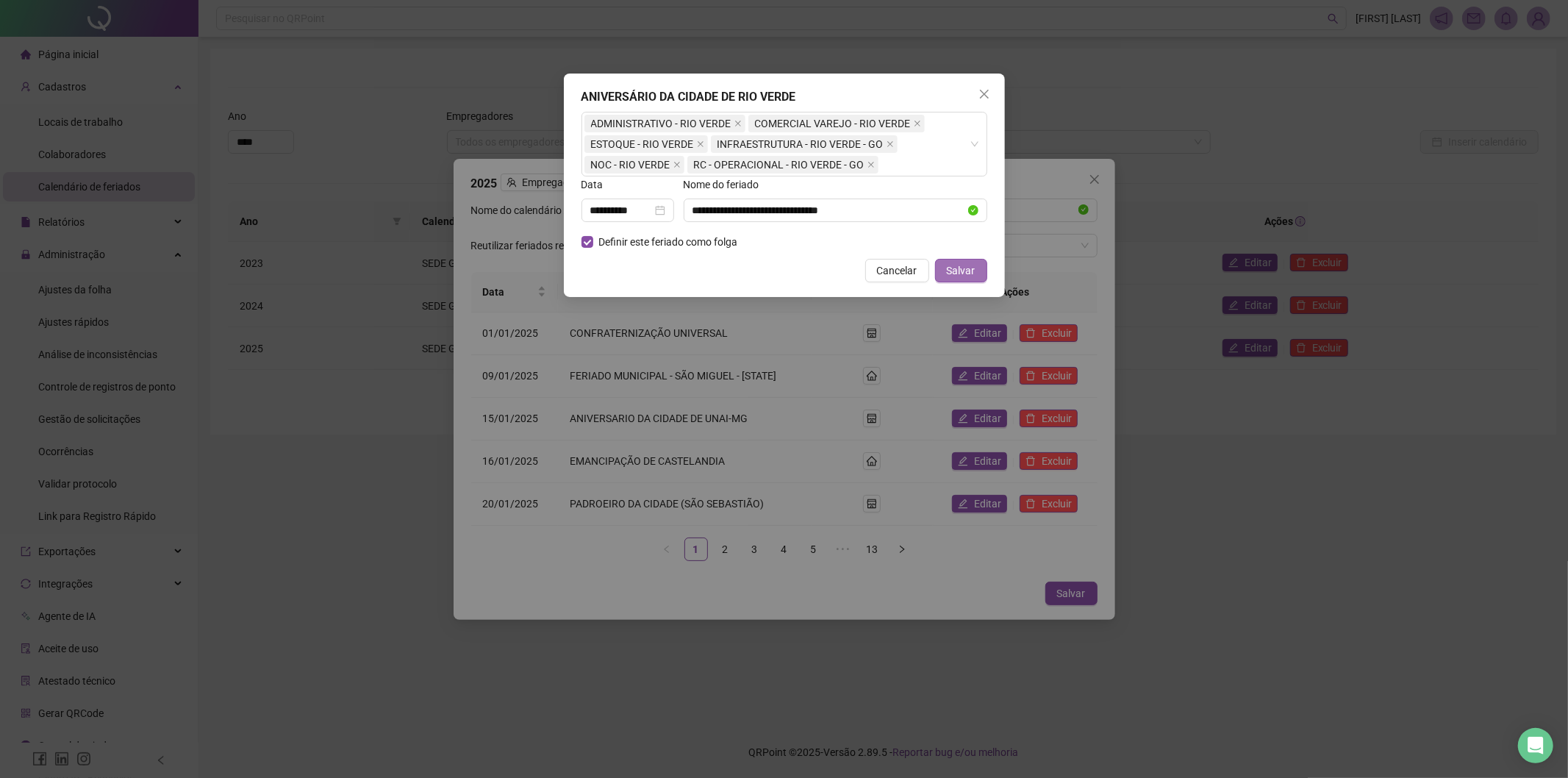 click on "Salvar" at bounding box center [961, 271] 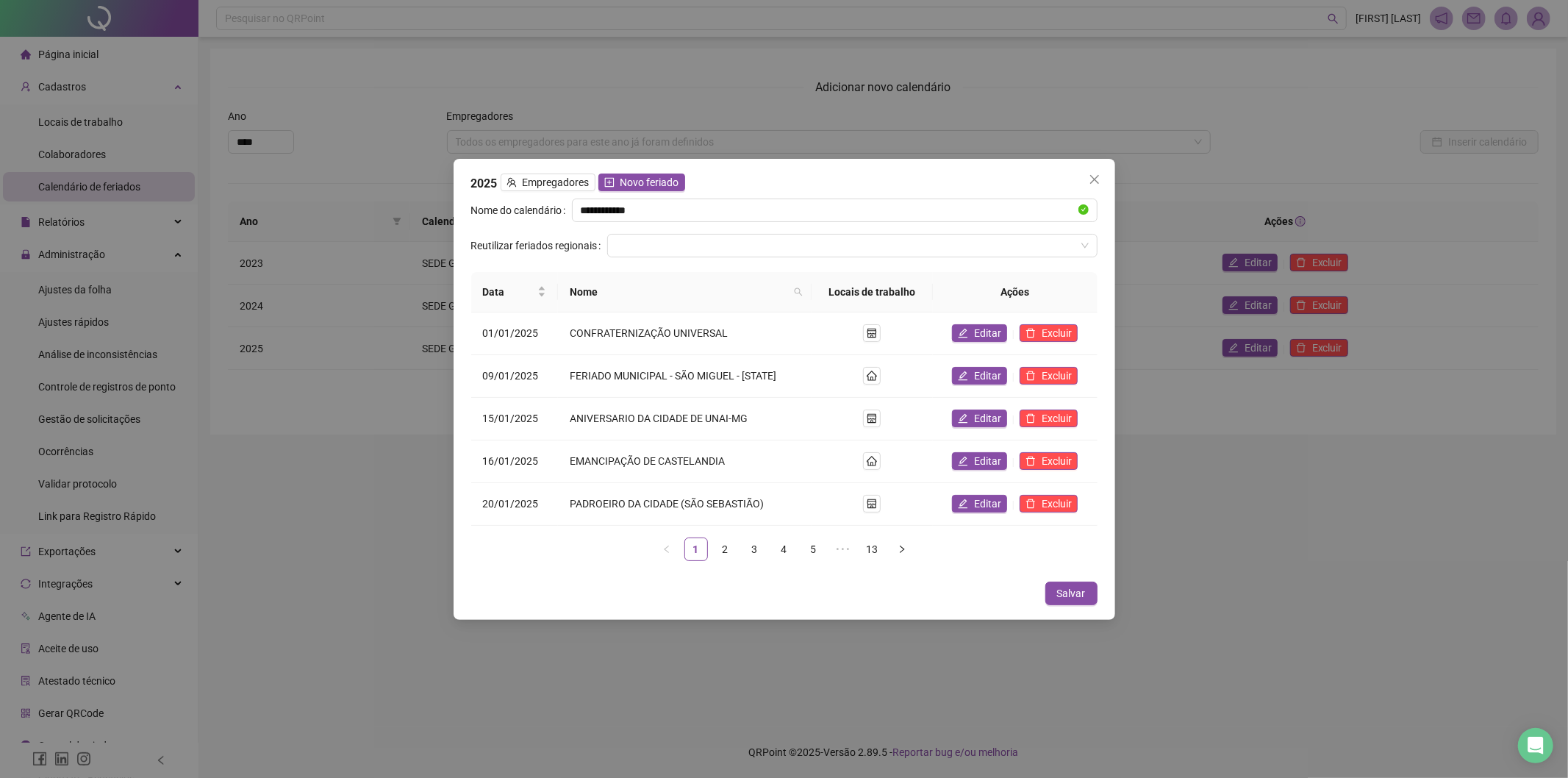 drag, startPoint x: 1084, startPoint y: 184, endPoint x: 1023, endPoint y: 160, distance: 65.55151 